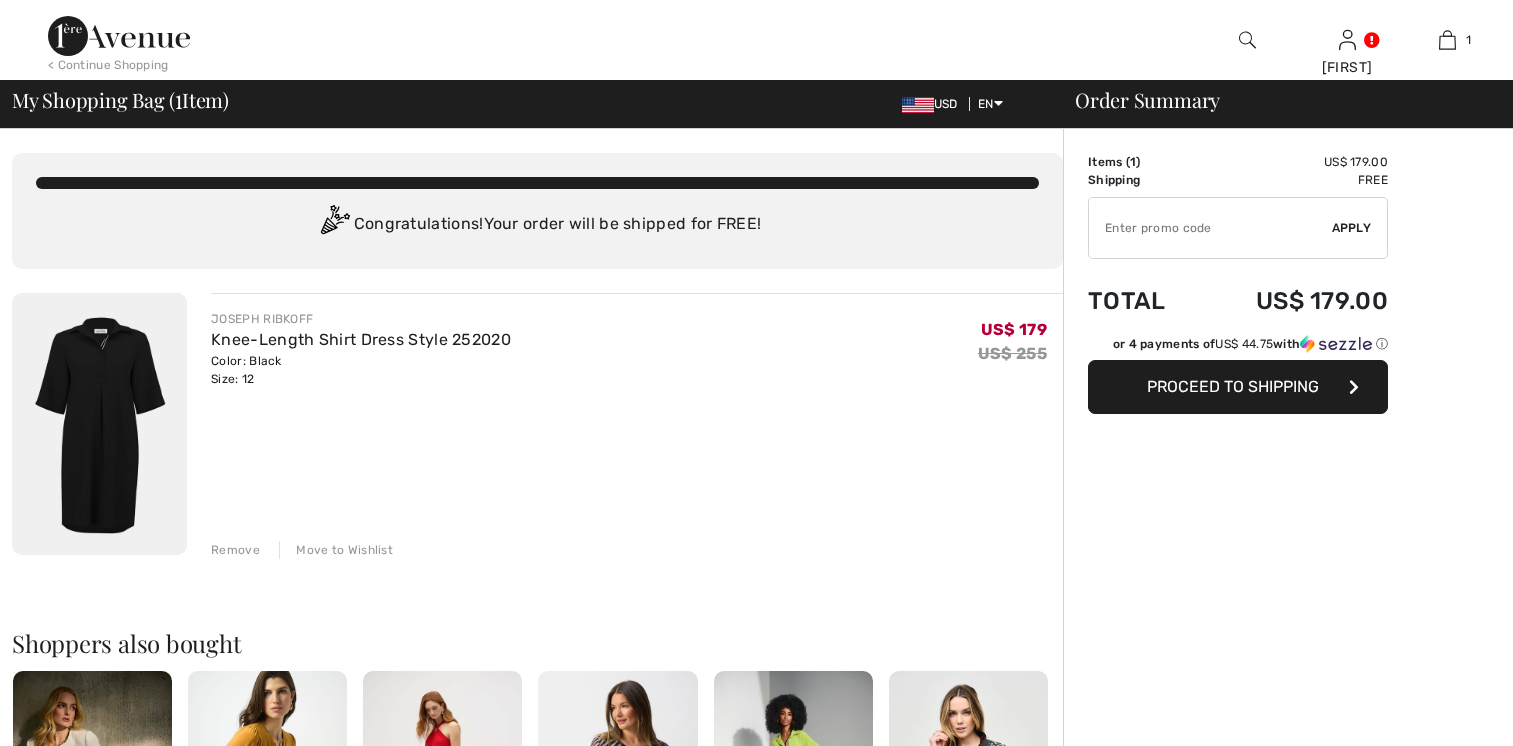 scroll, scrollTop: 0, scrollLeft: 0, axis: both 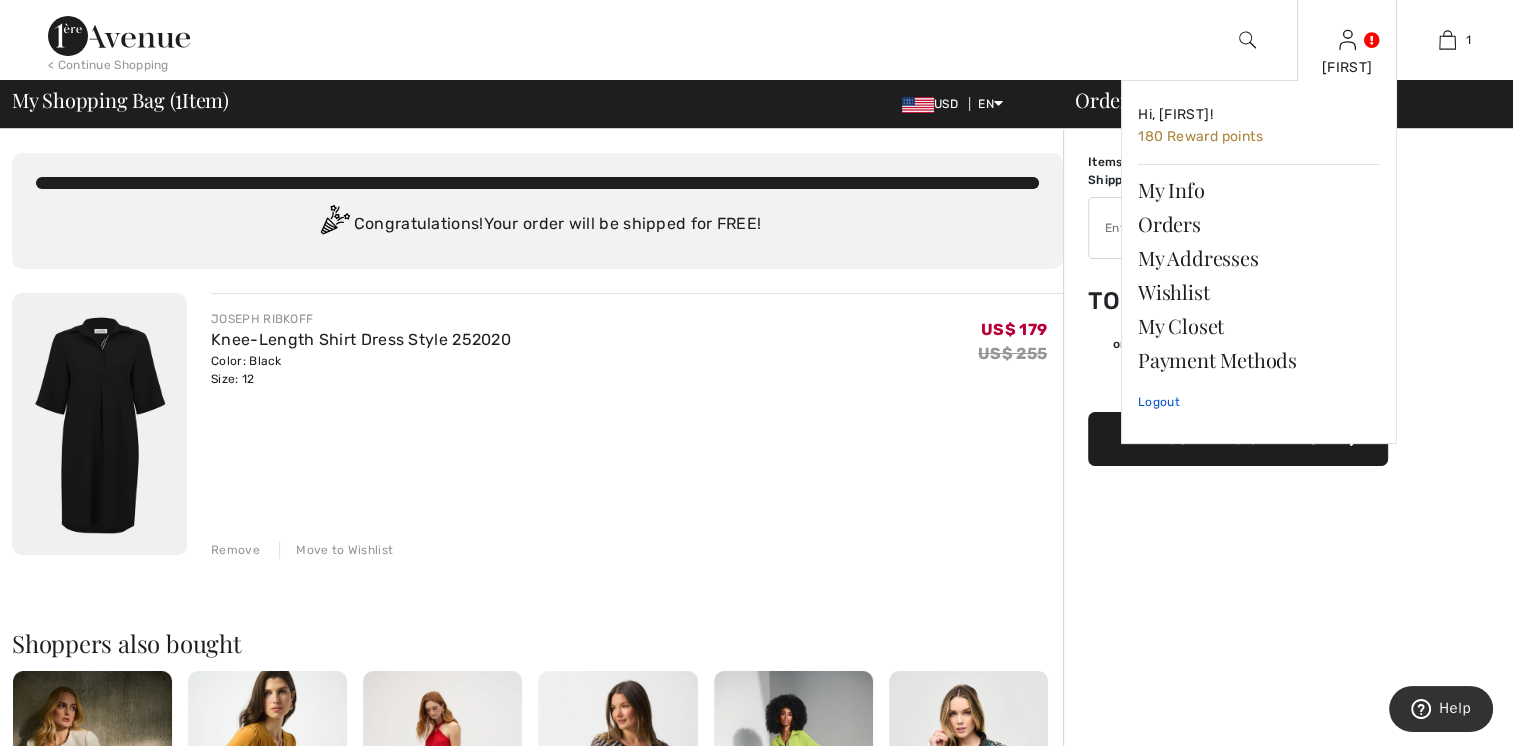 click on "Logout" at bounding box center (1259, 402) 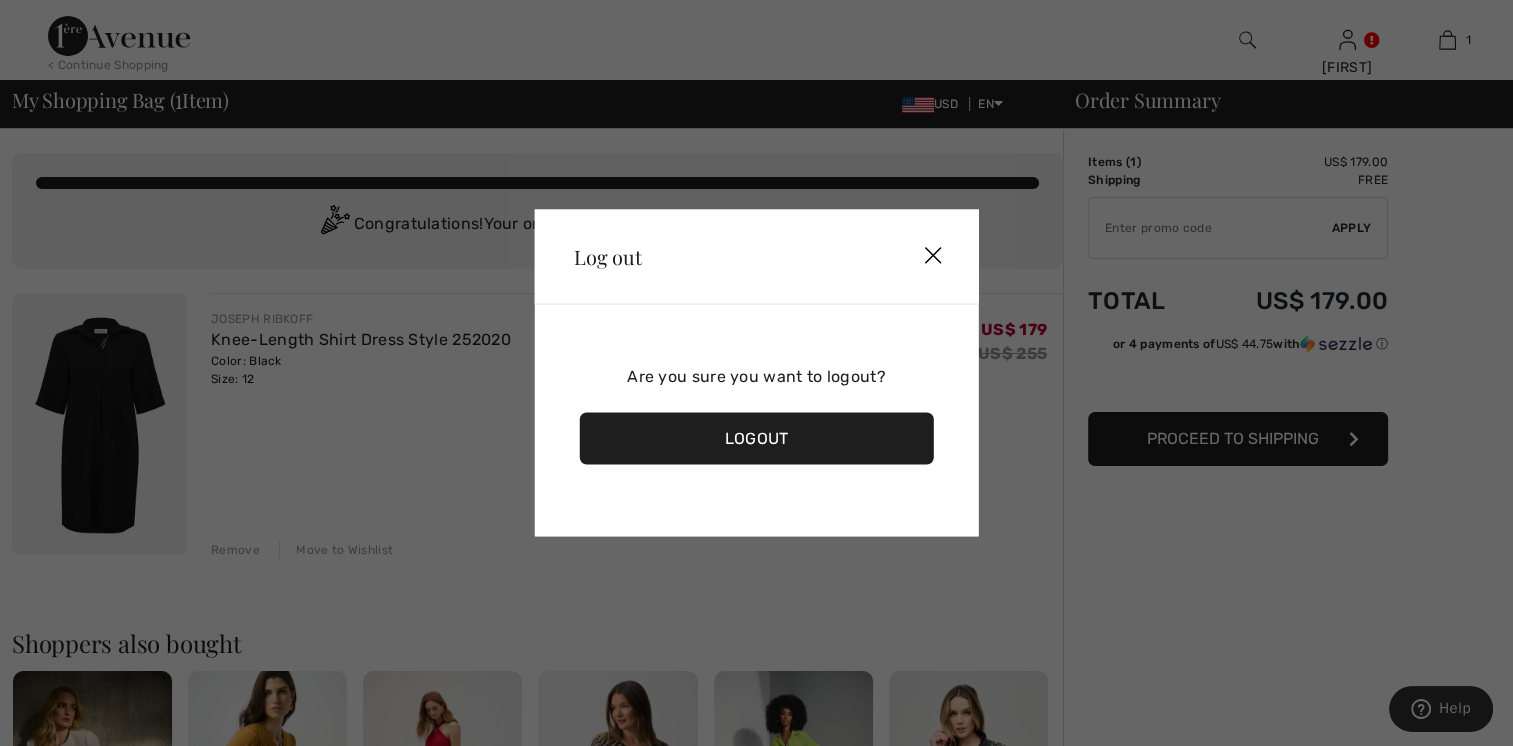 click at bounding box center [933, 257] 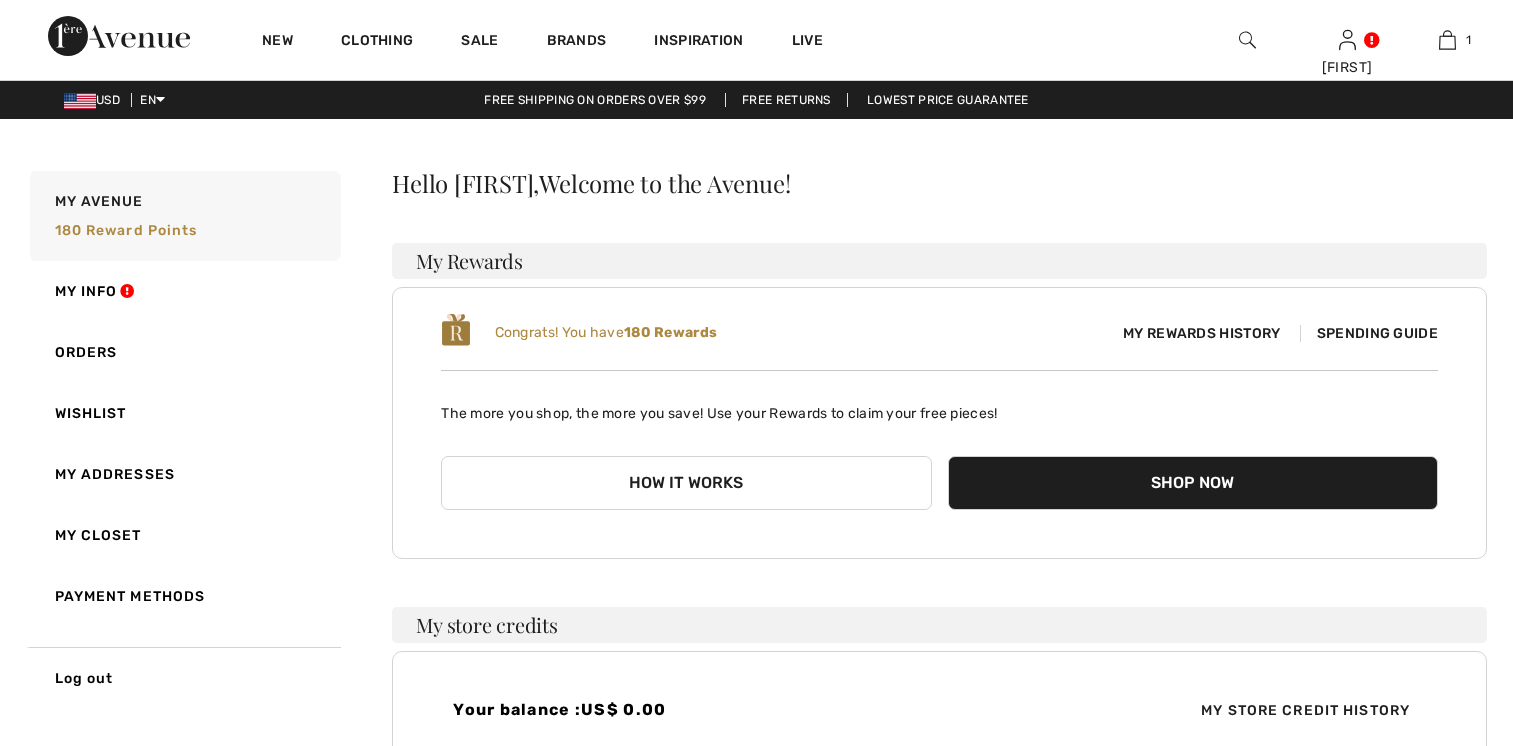 scroll, scrollTop: 0, scrollLeft: 0, axis: both 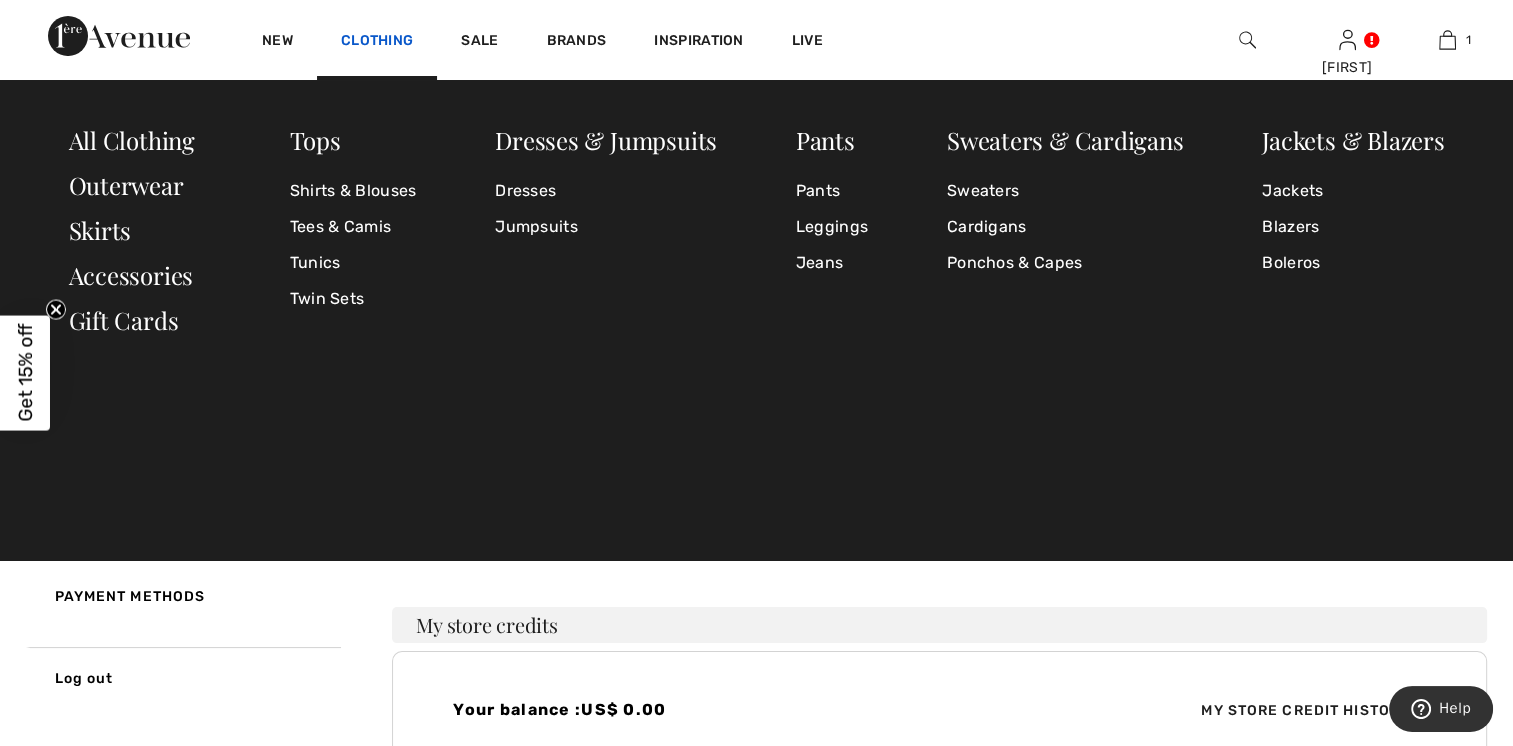 click on "Clothing" at bounding box center (377, 42) 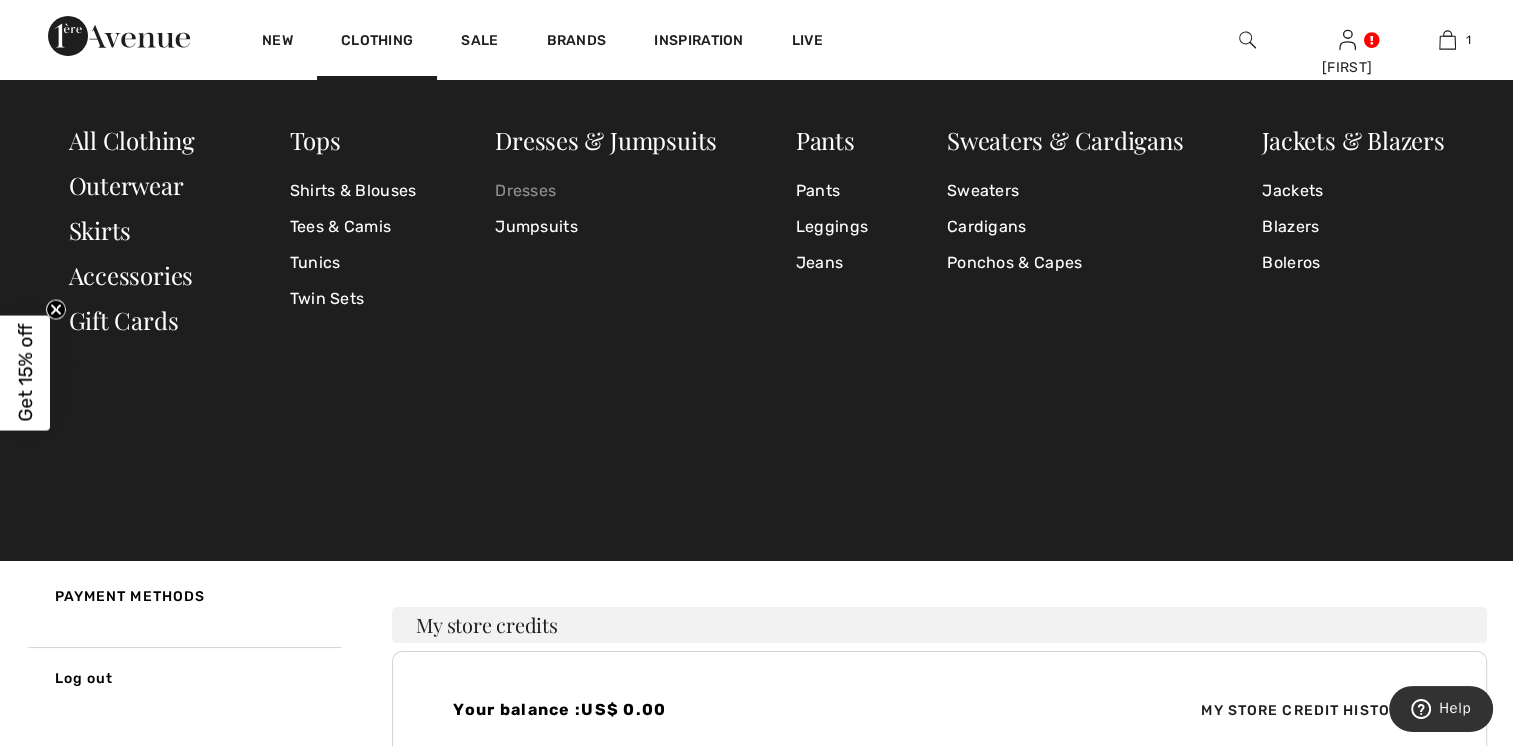 click on "Dresses" at bounding box center (606, 191) 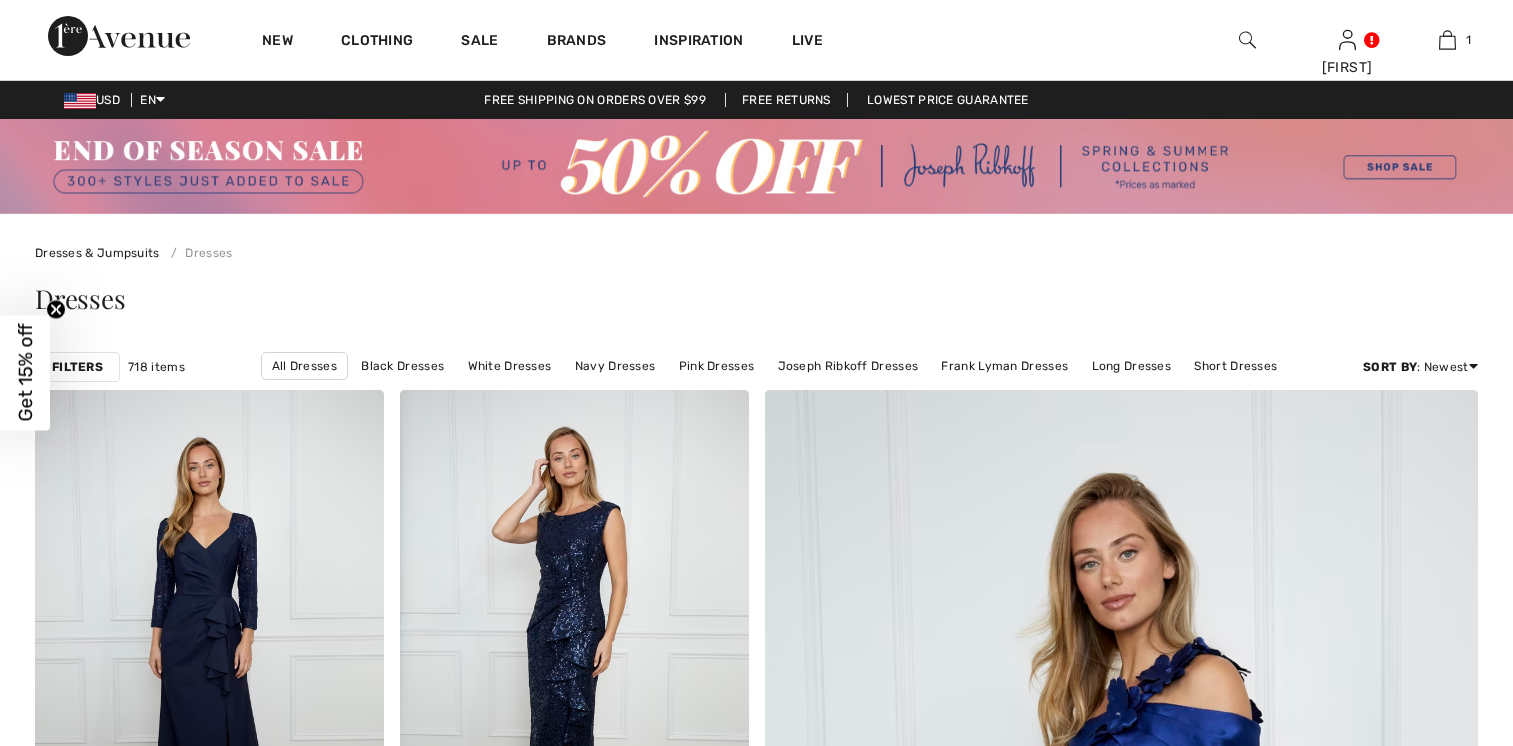 scroll, scrollTop: 0, scrollLeft: 0, axis: both 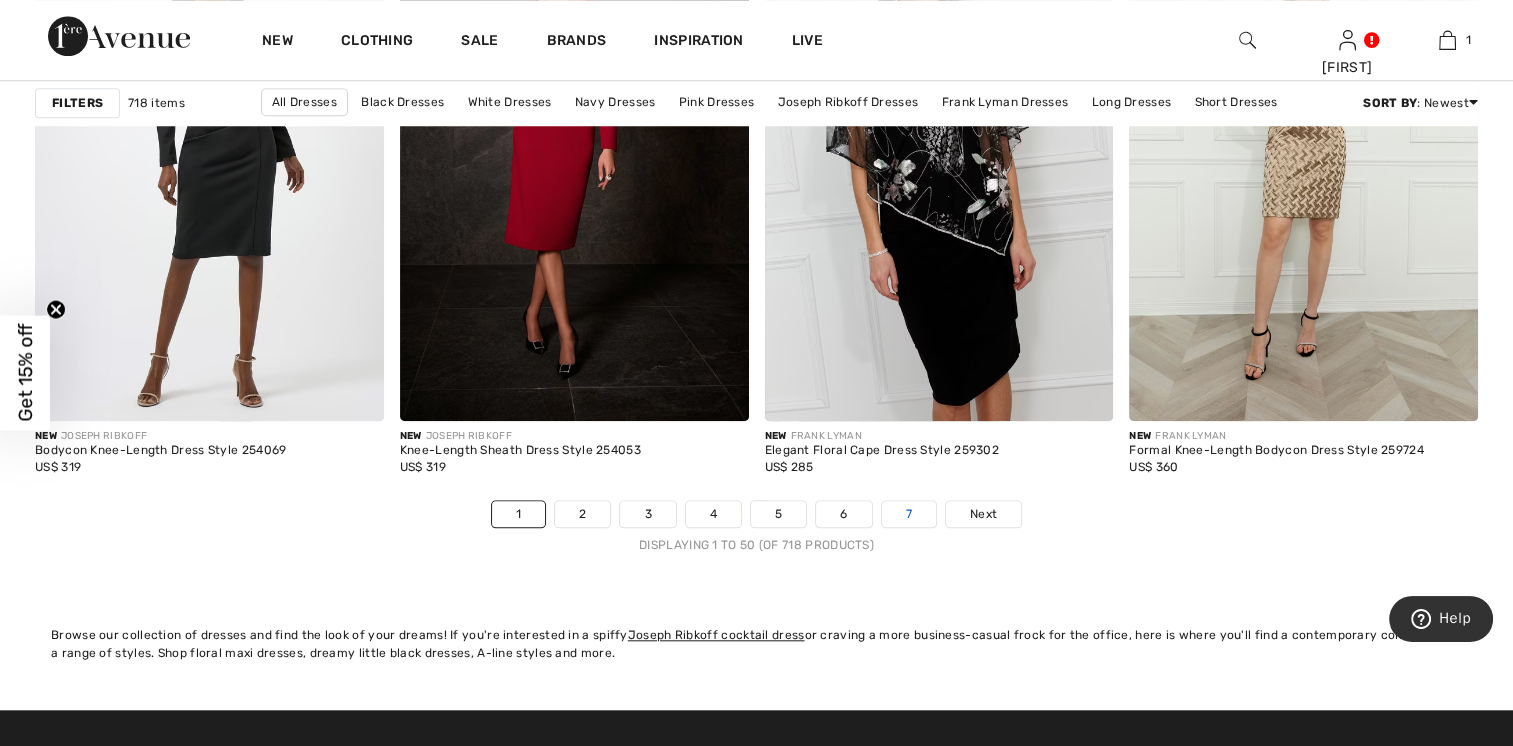 click on "7" at bounding box center (909, 514) 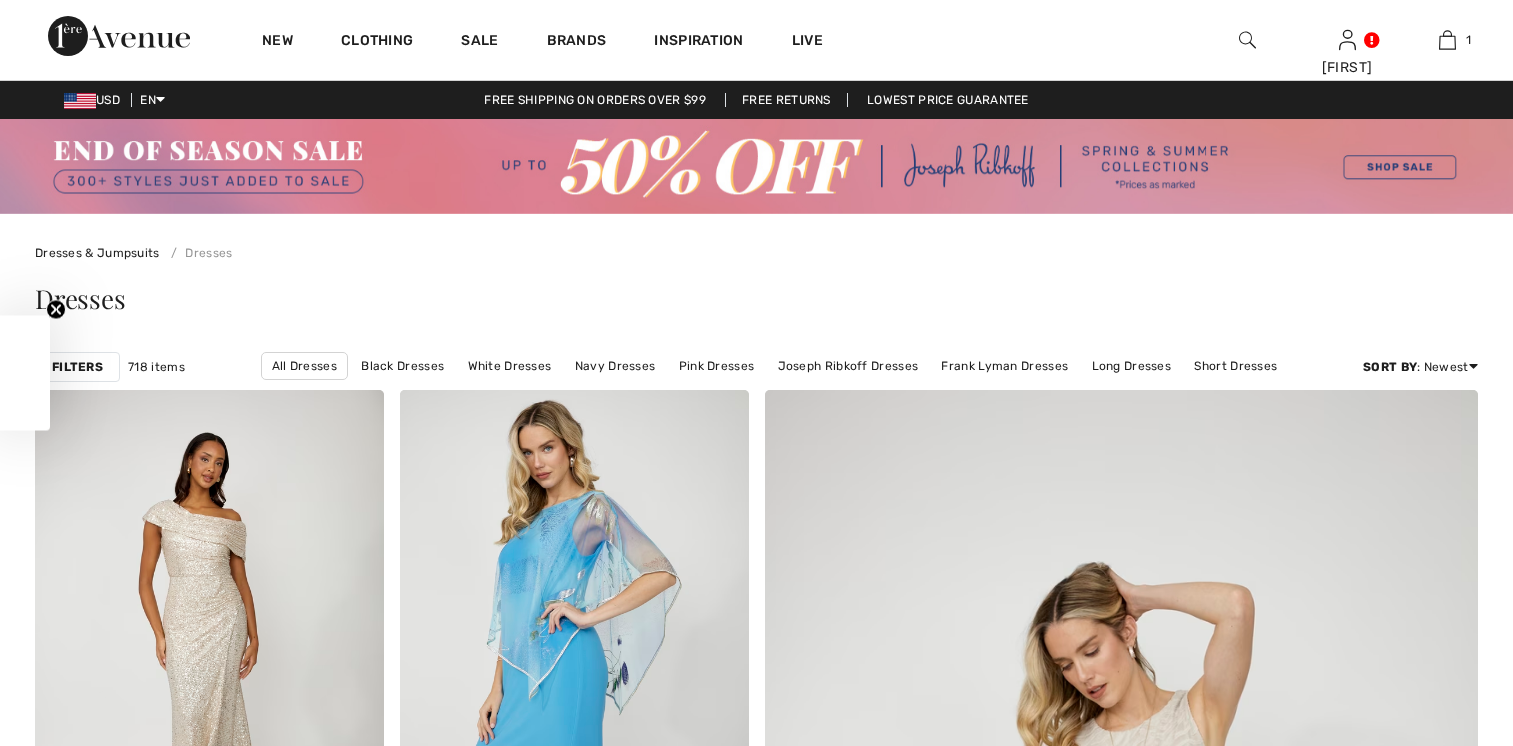 scroll, scrollTop: 0, scrollLeft: 0, axis: both 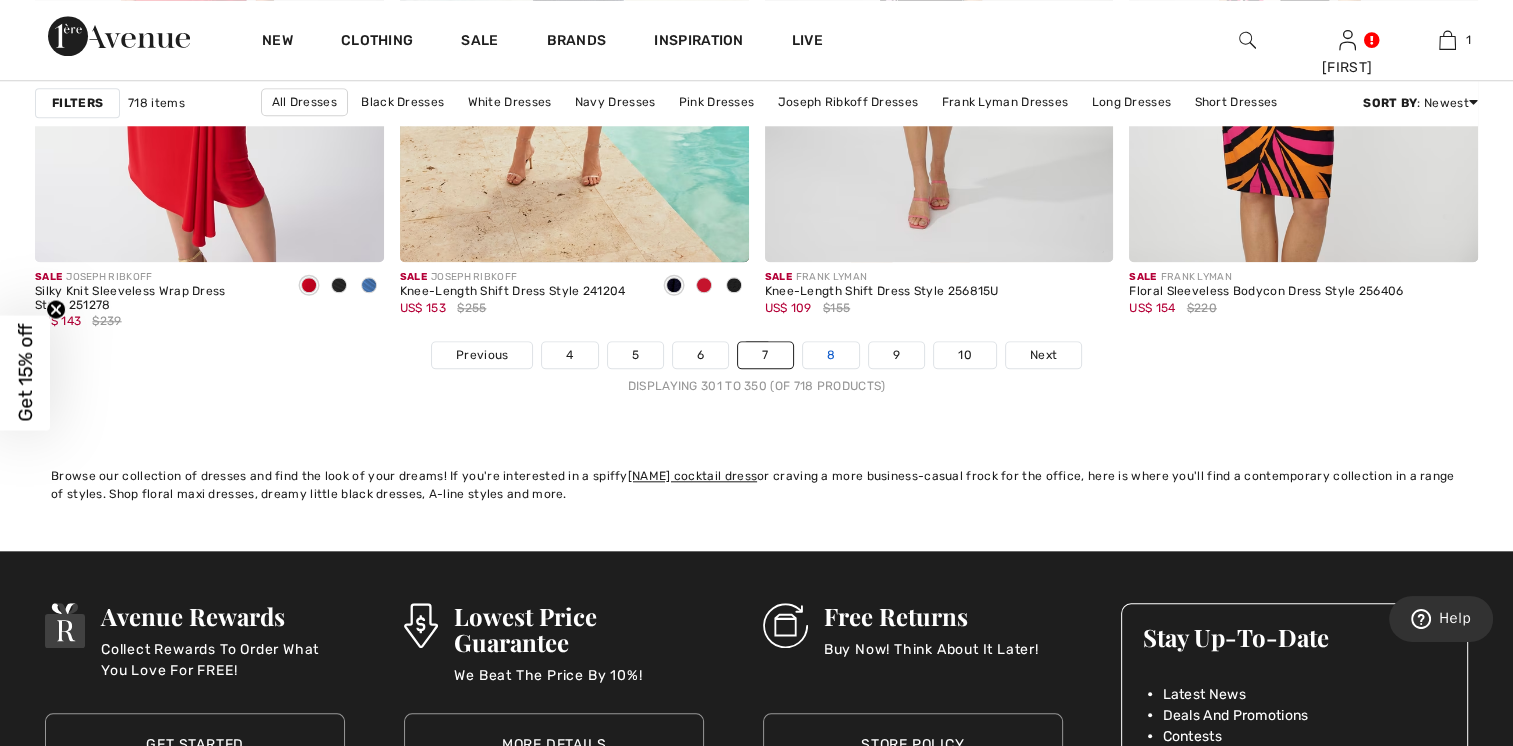 click on "8" at bounding box center (831, 355) 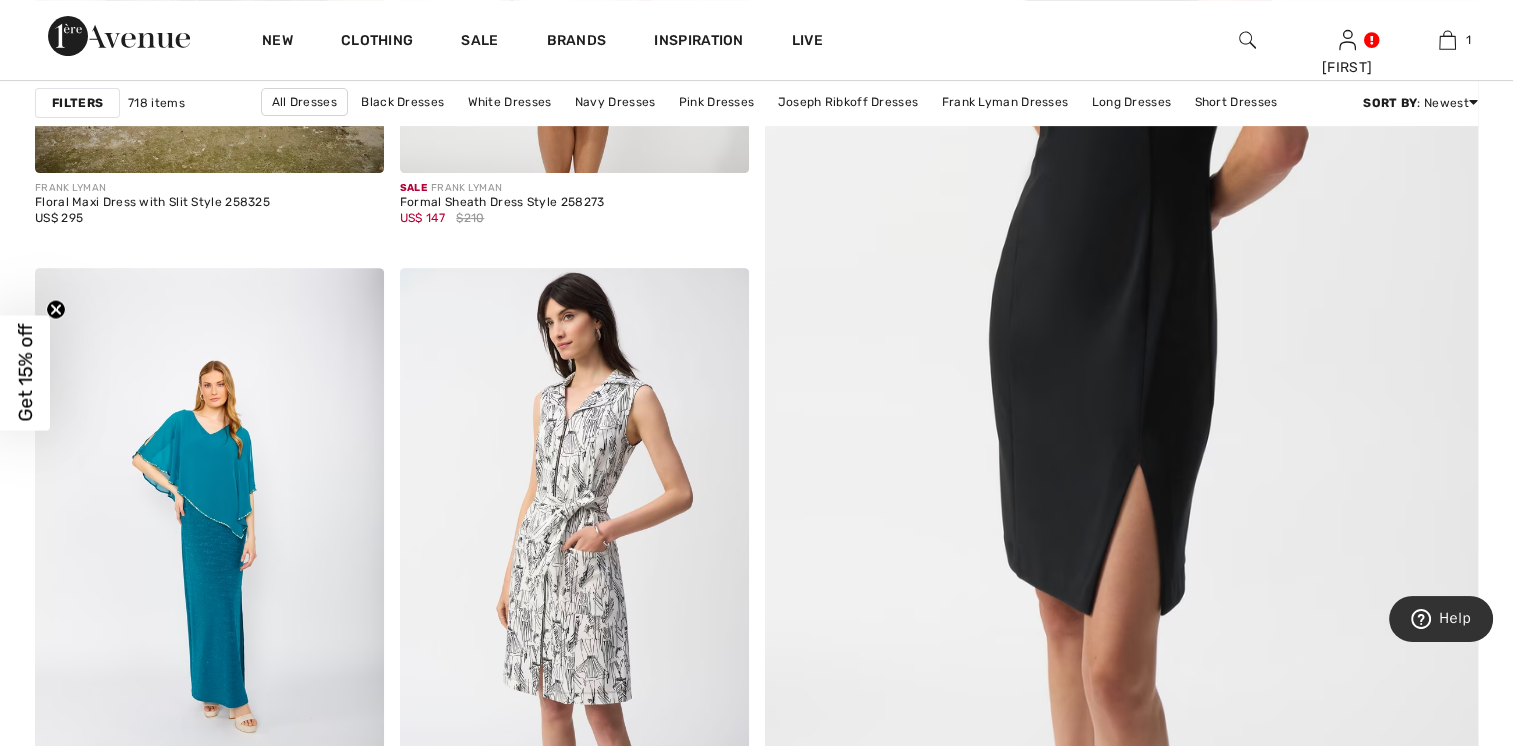 scroll, scrollTop: 763, scrollLeft: 0, axis: vertical 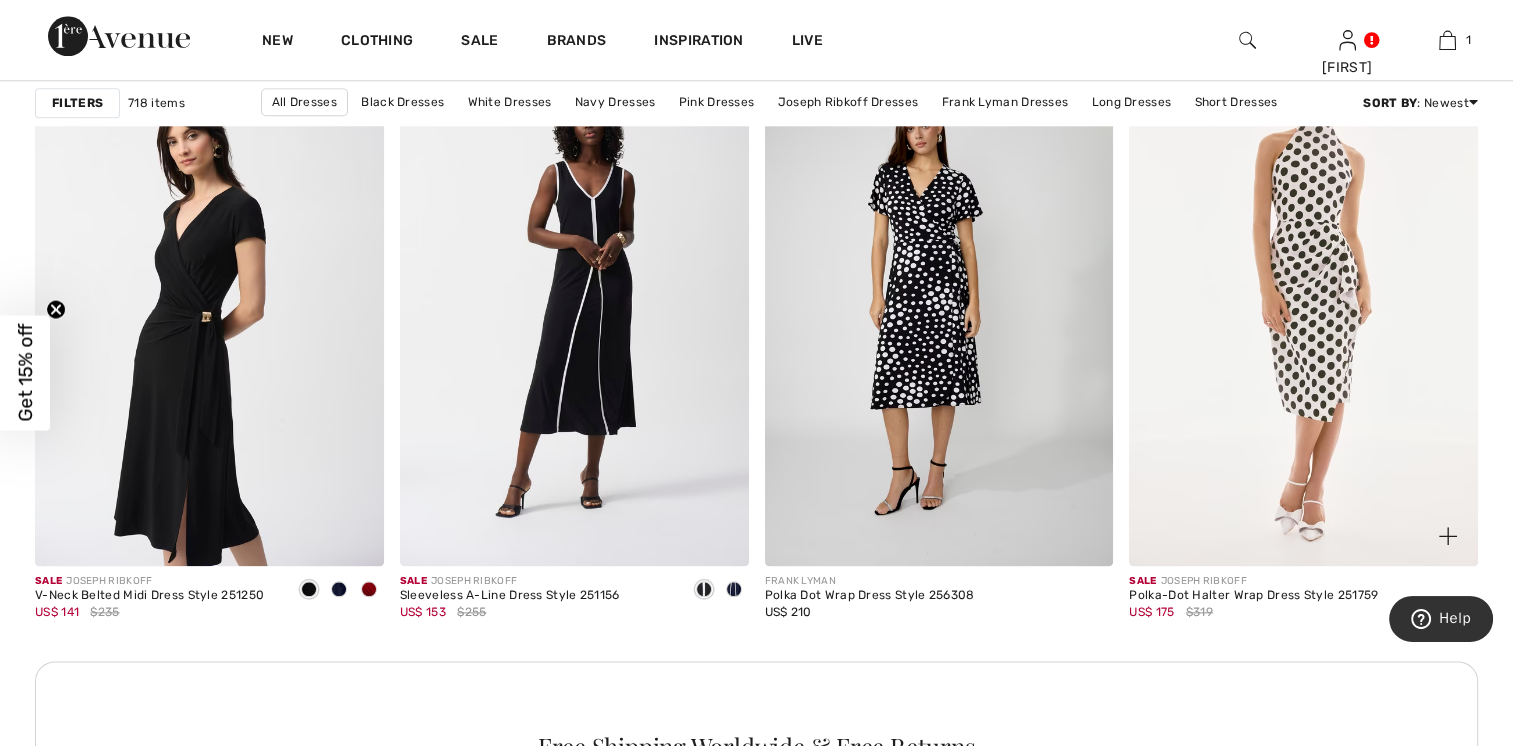 click at bounding box center [1303, 304] 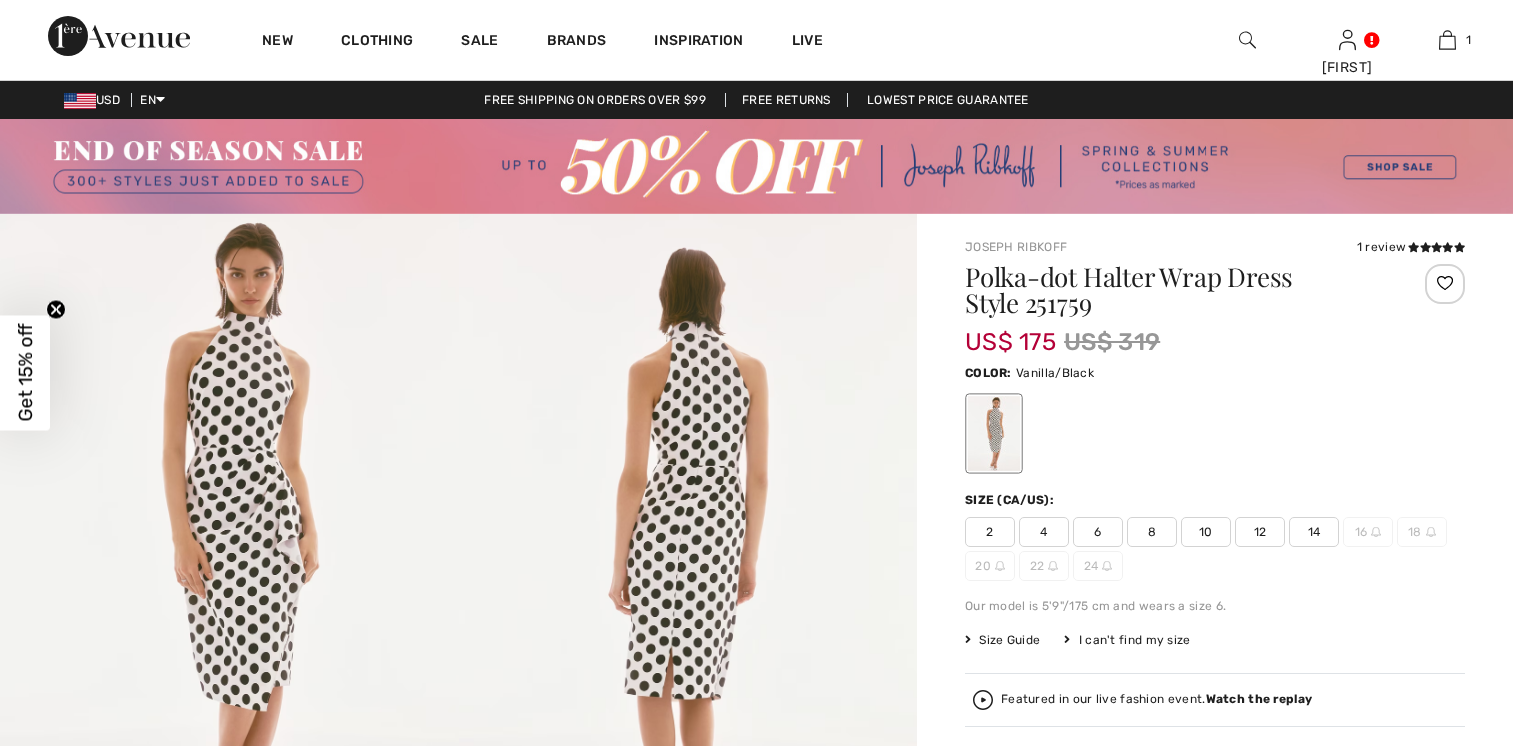 scroll, scrollTop: 0, scrollLeft: 0, axis: both 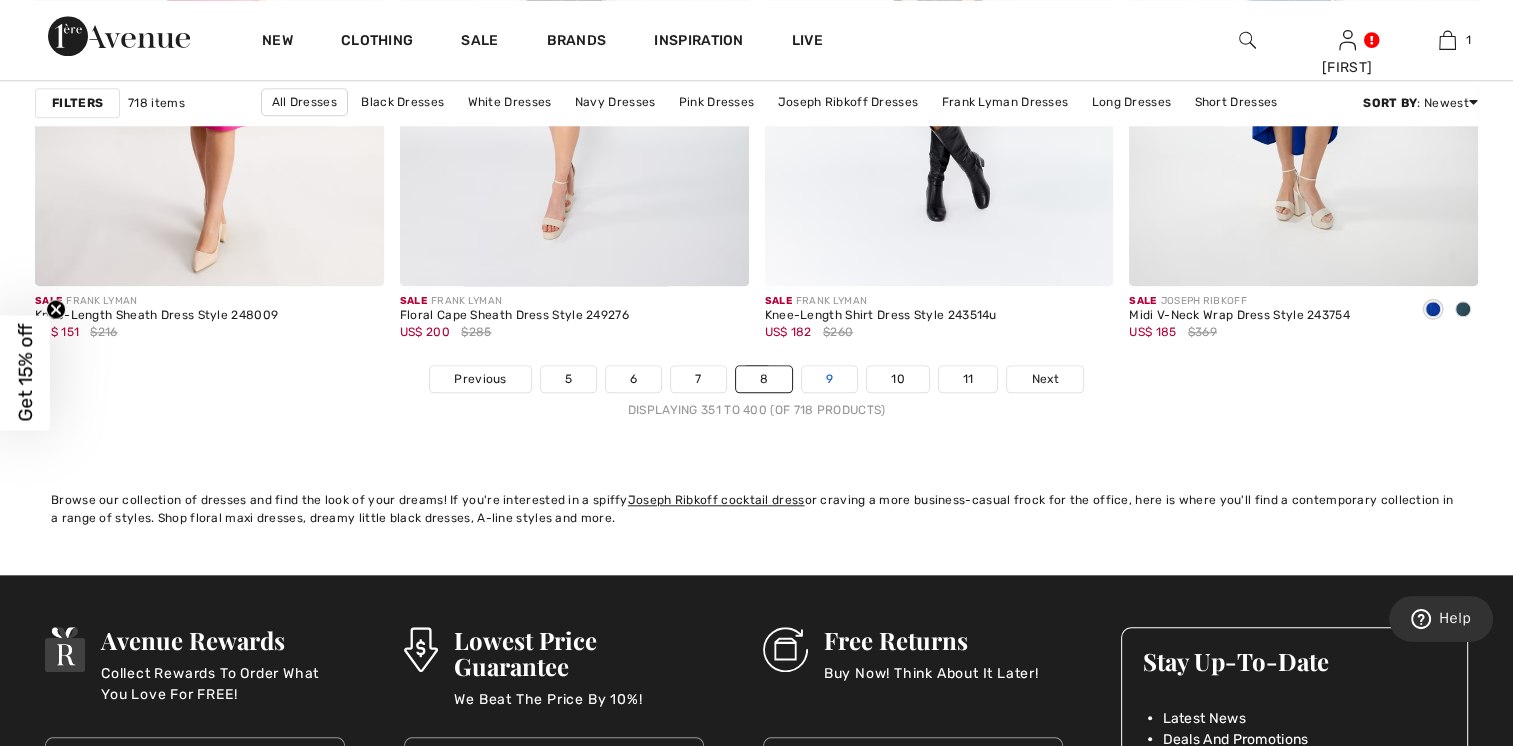 click on "9" at bounding box center [829, 379] 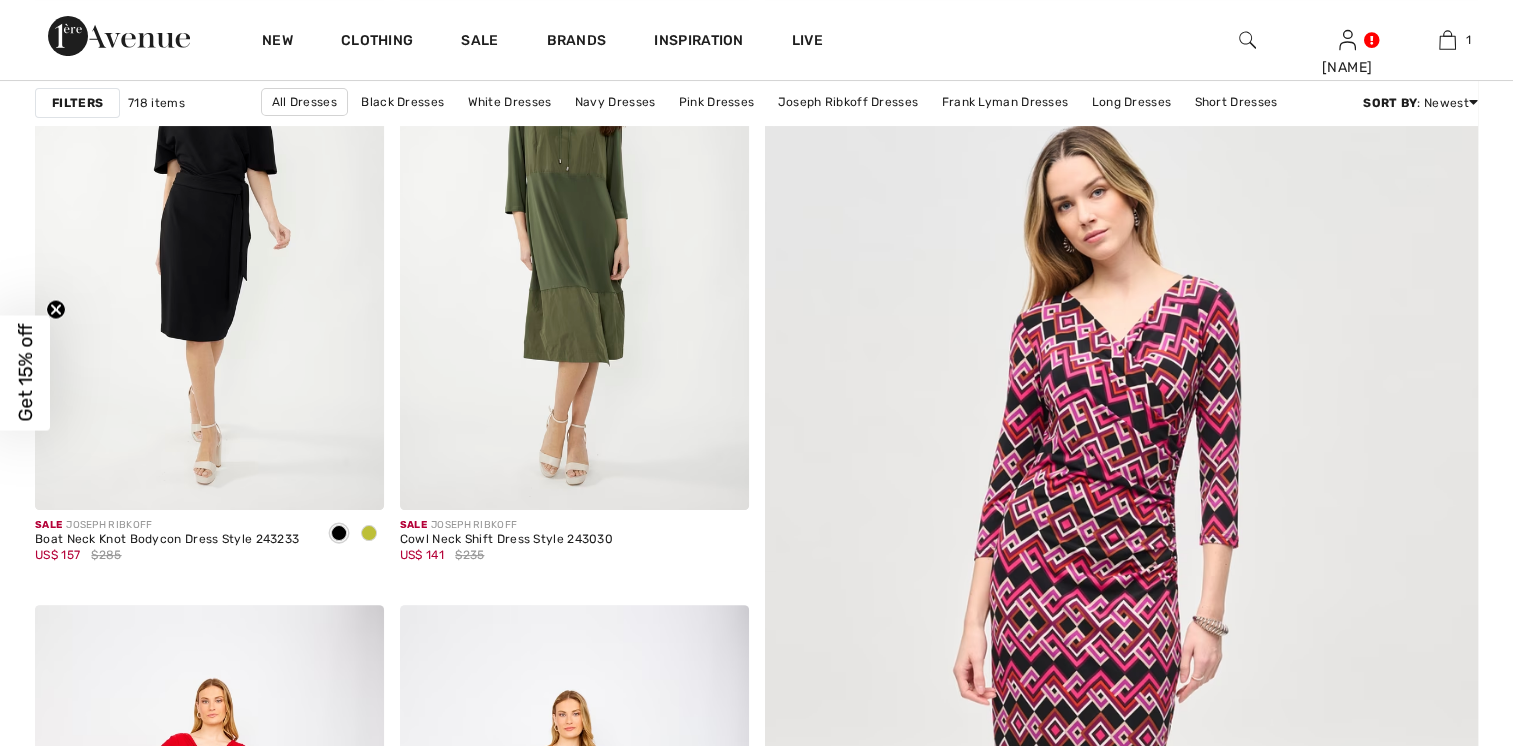 scroll, scrollTop: 448, scrollLeft: 0, axis: vertical 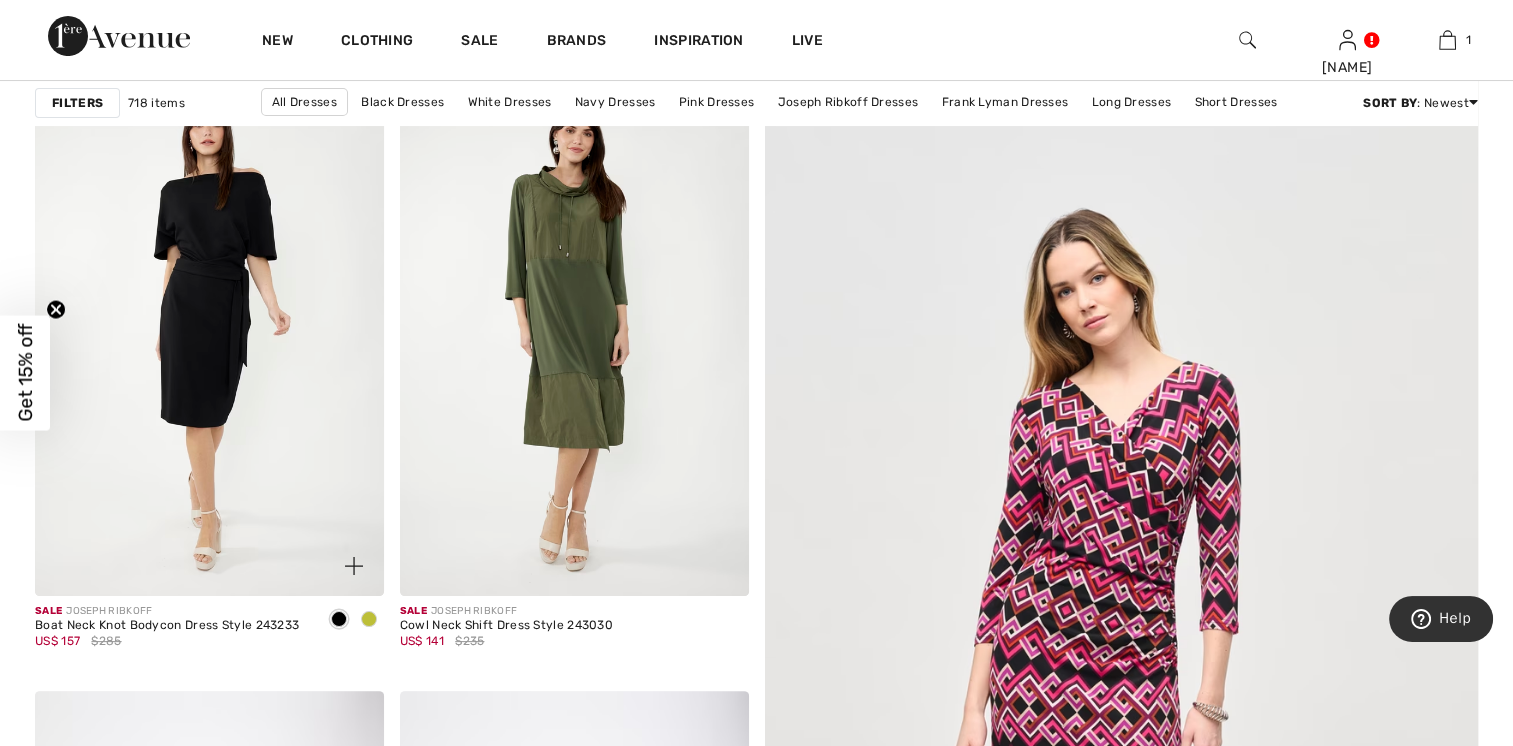 click at bounding box center (209, 334) 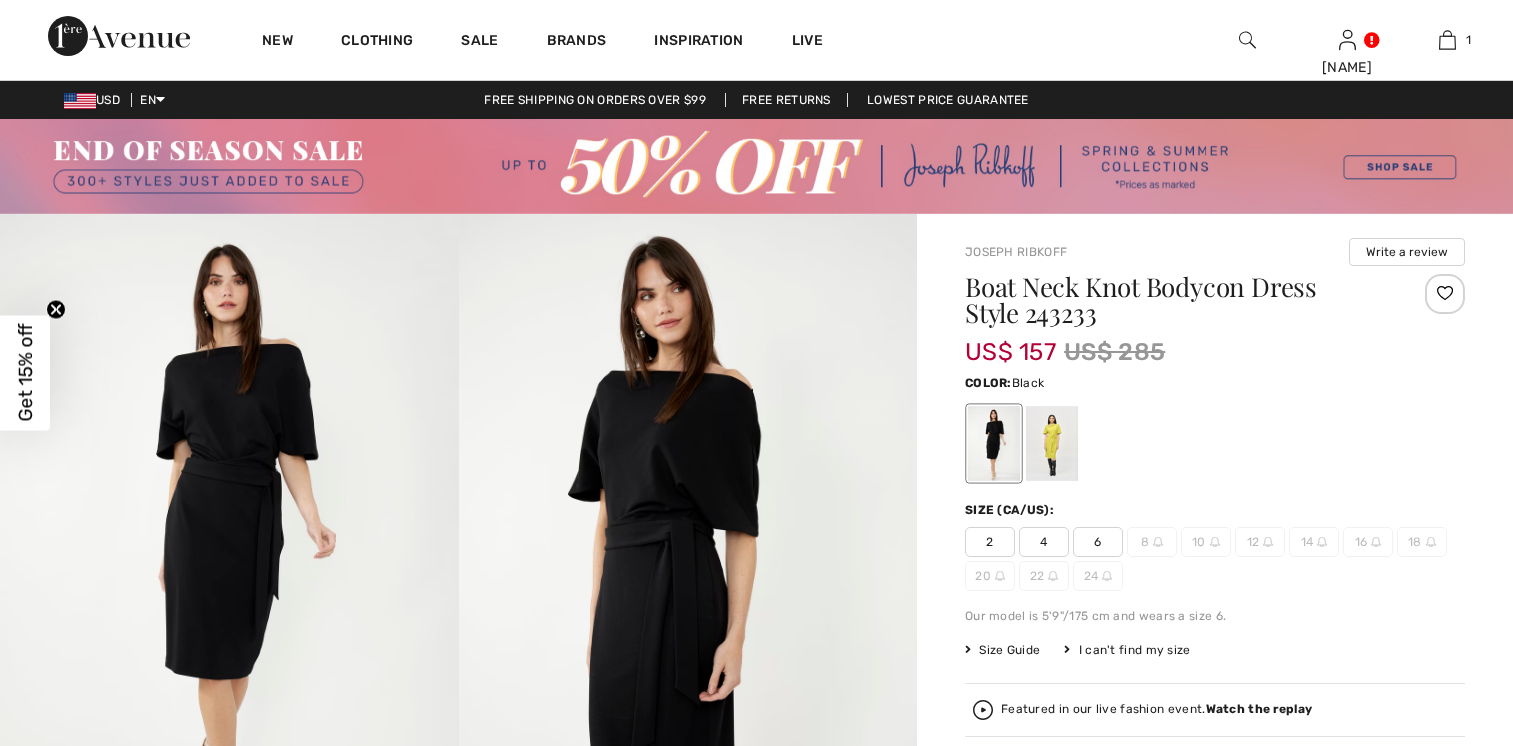 scroll, scrollTop: 0, scrollLeft: 0, axis: both 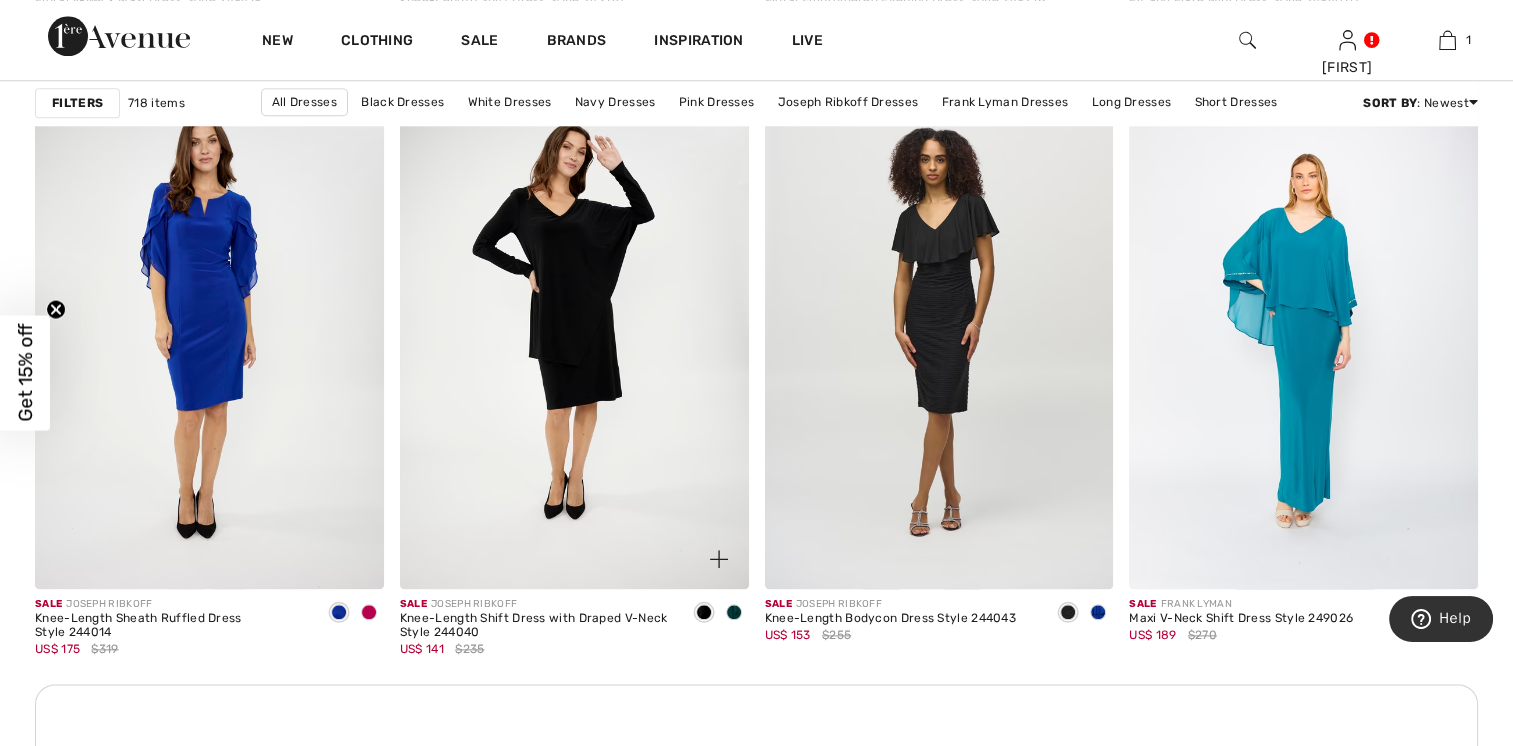 click at bounding box center (574, 327) 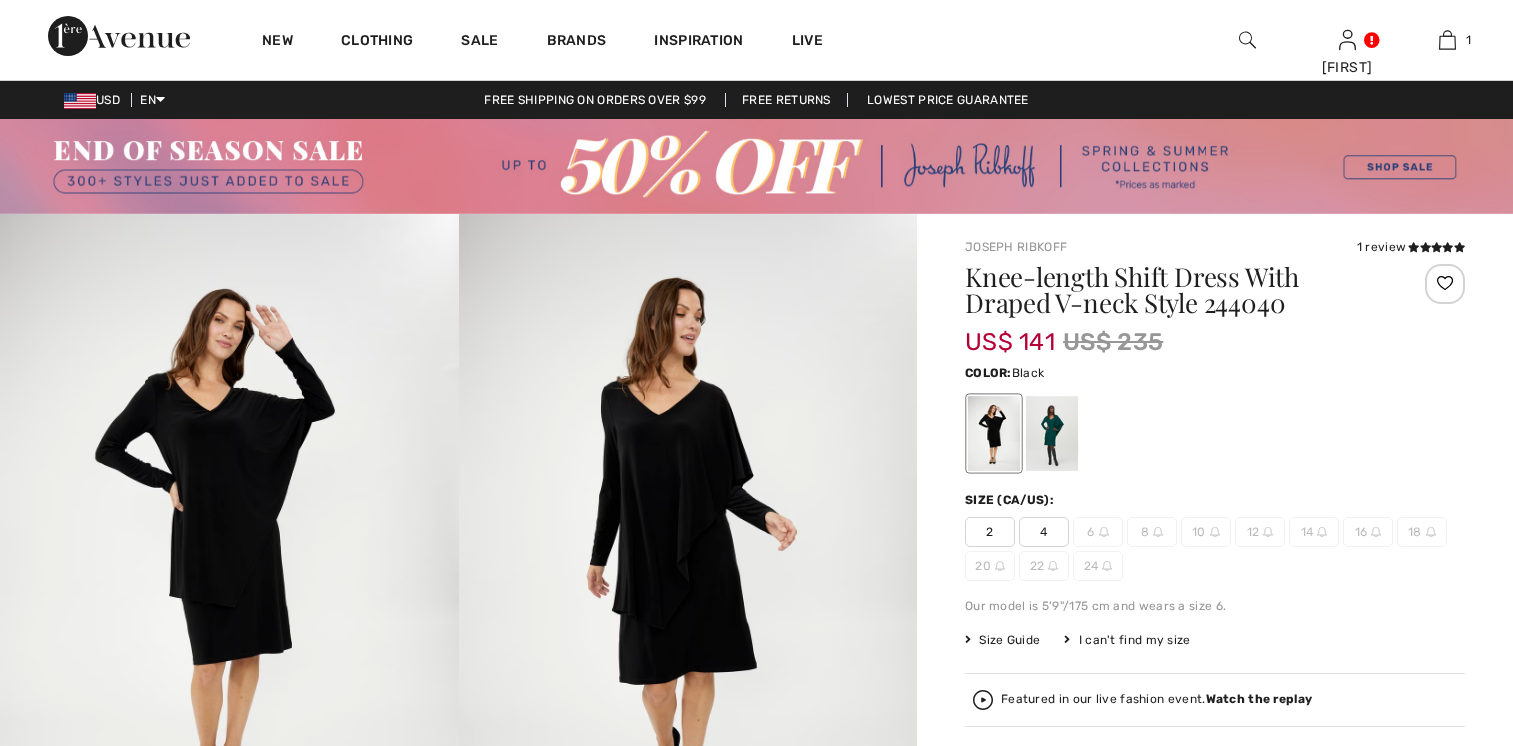scroll, scrollTop: 0, scrollLeft: 0, axis: both 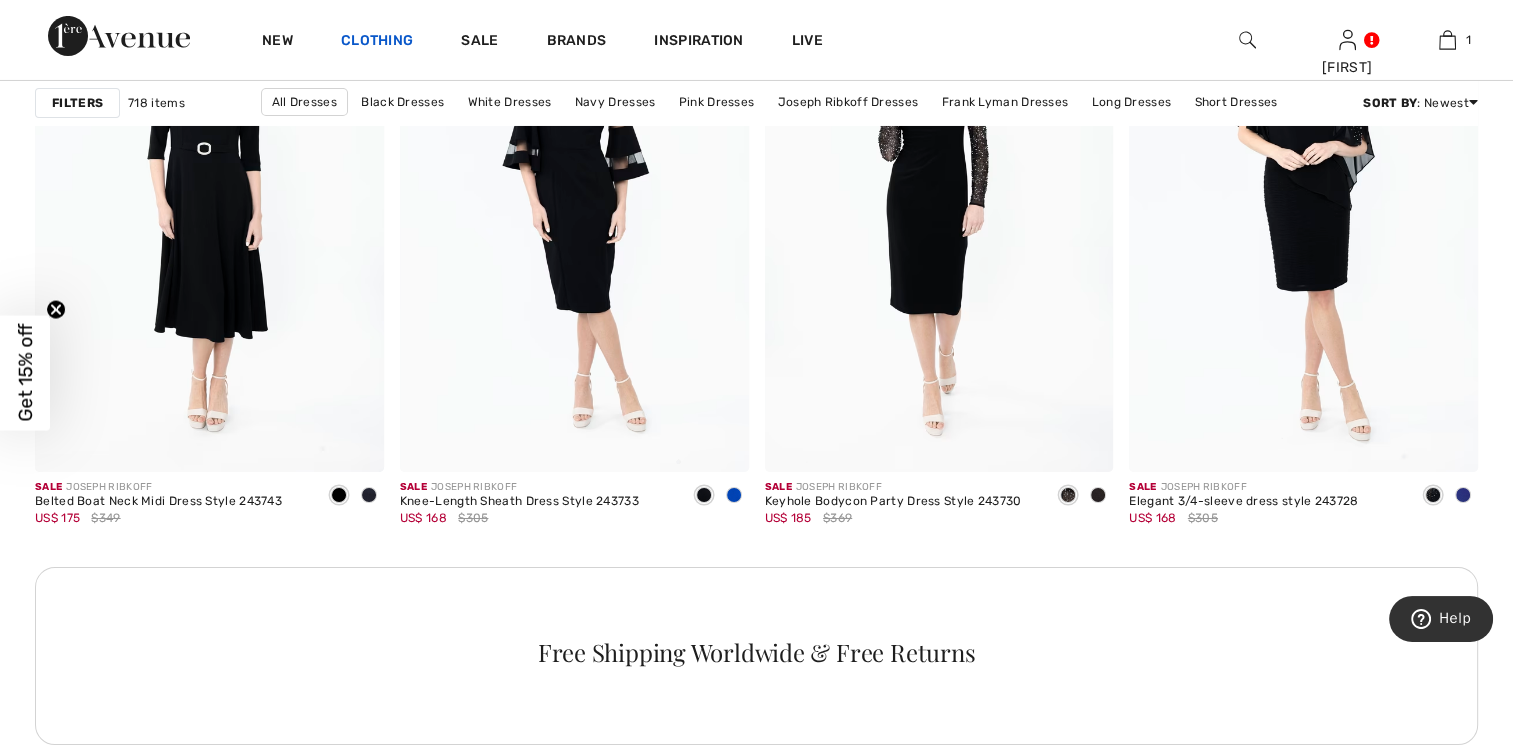 click on "Clothing" at bounding box center [377, 42] 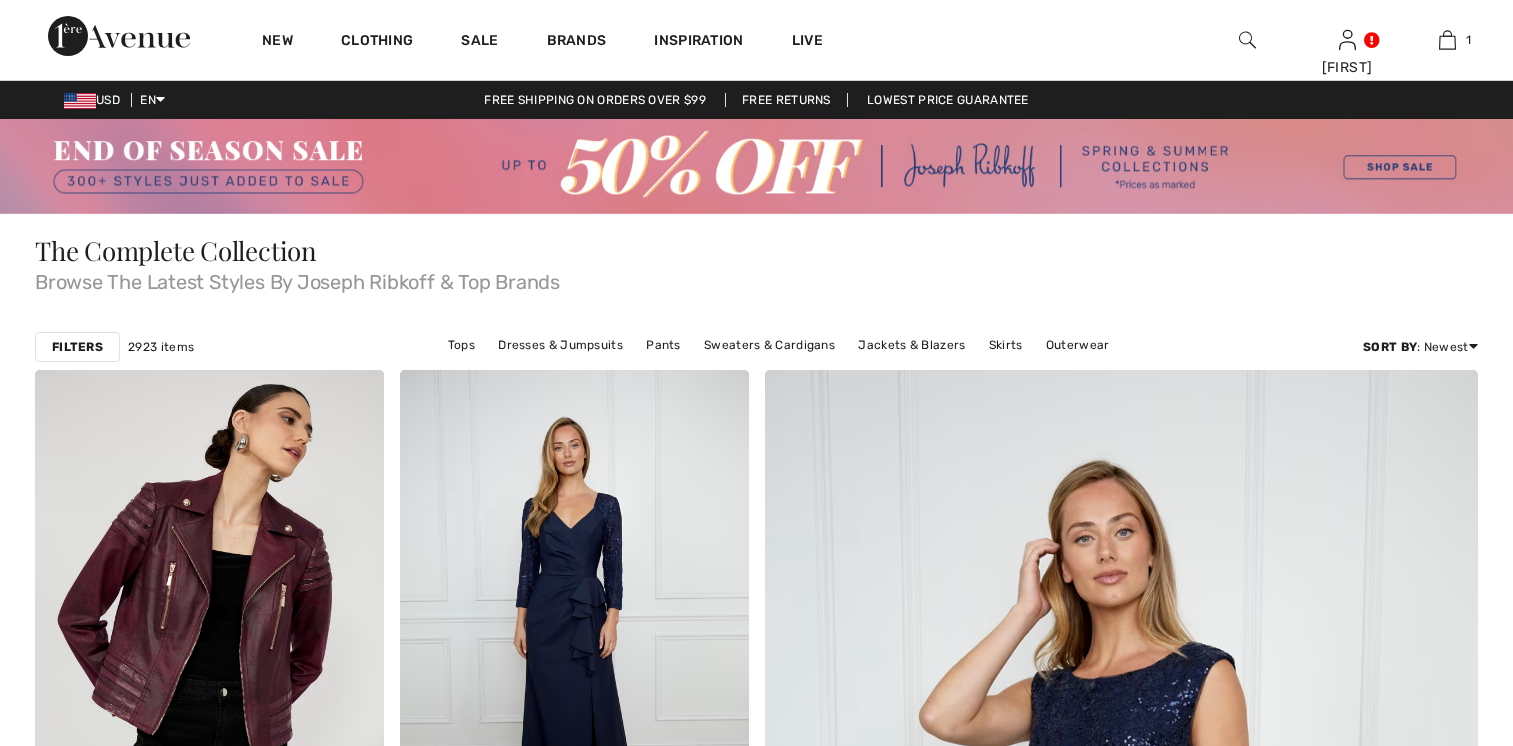 scroll, scrollTop: 0, scrollLeft: 0, axis: both 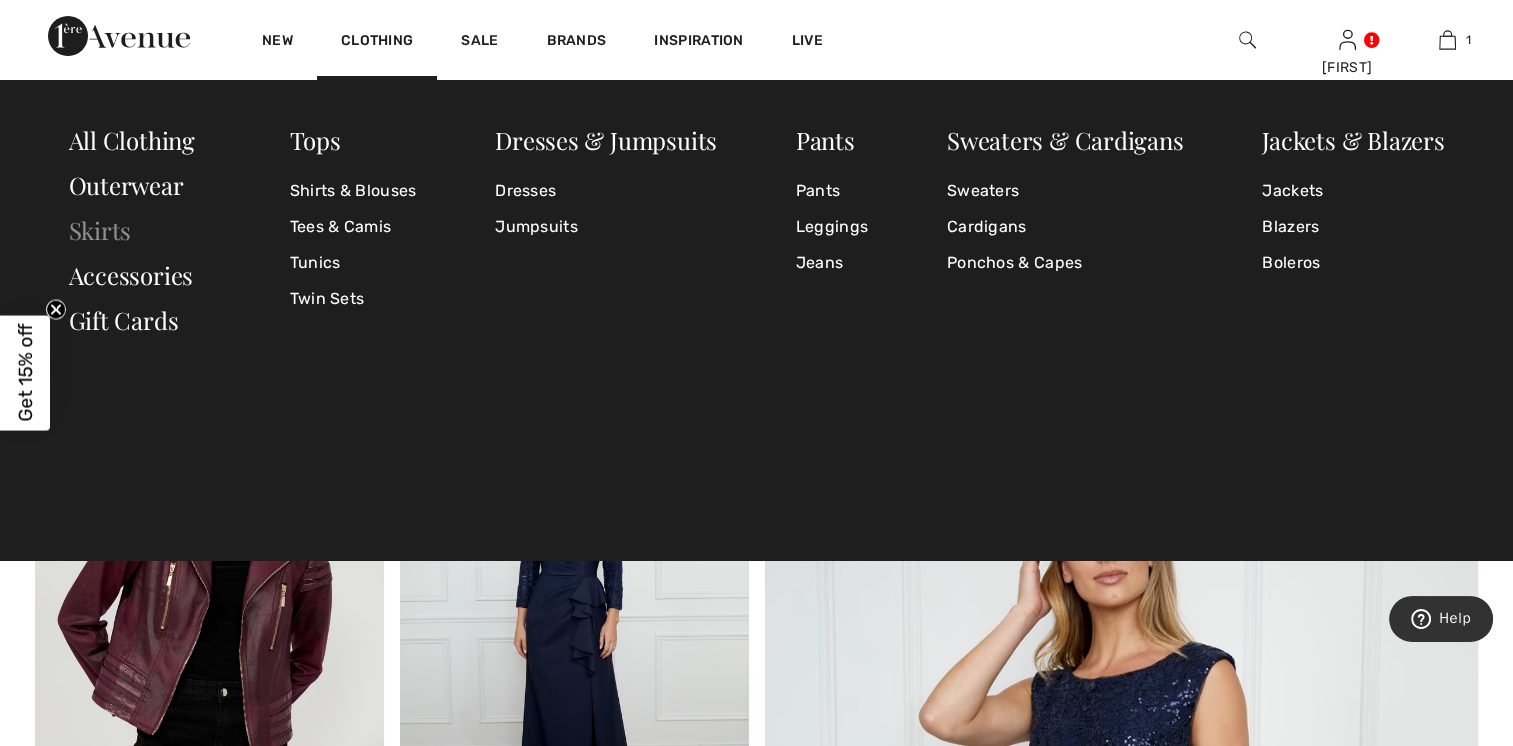 click on "Skirts" at bounding box center [100, 230] 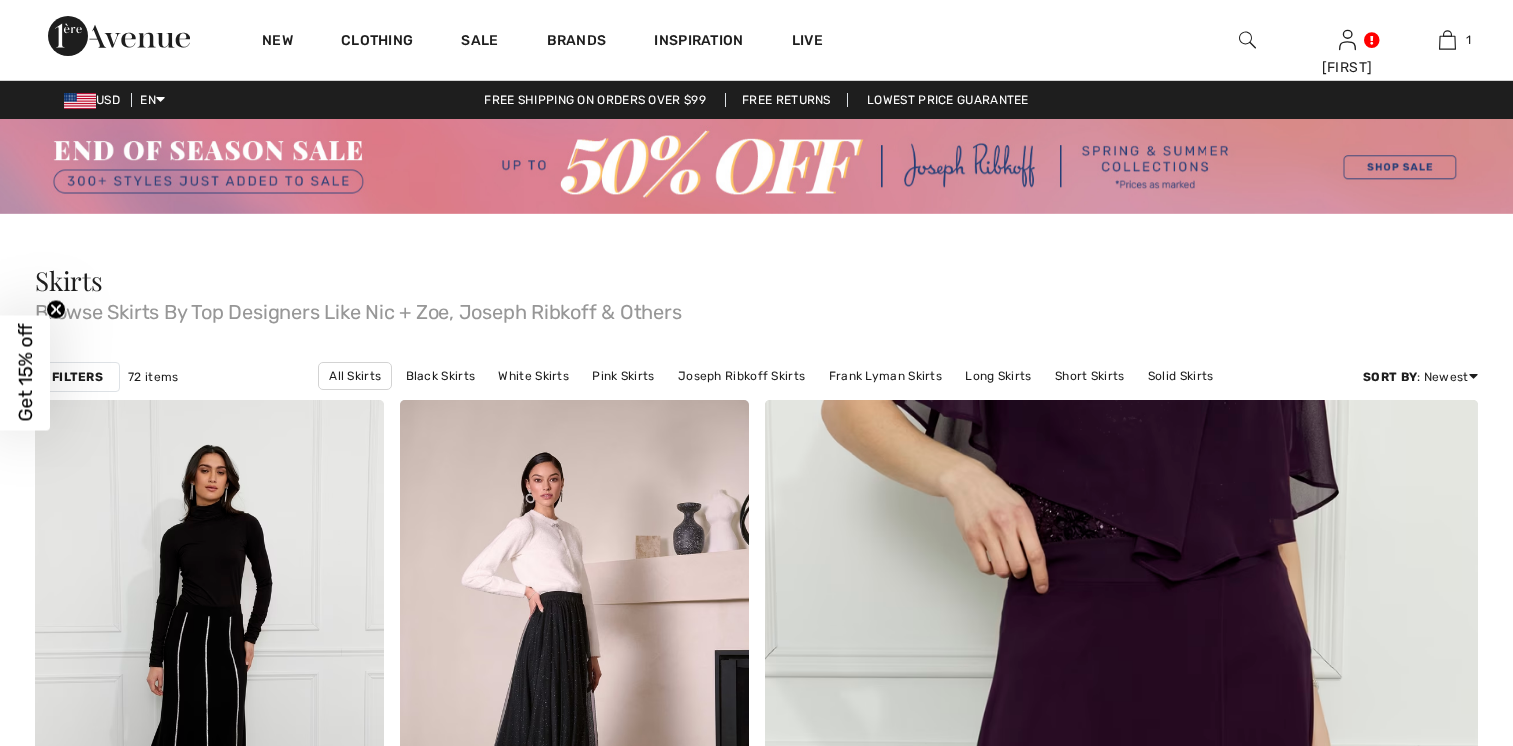 scroll, scrollTop: 0, scrollLeft: 0, axis: both 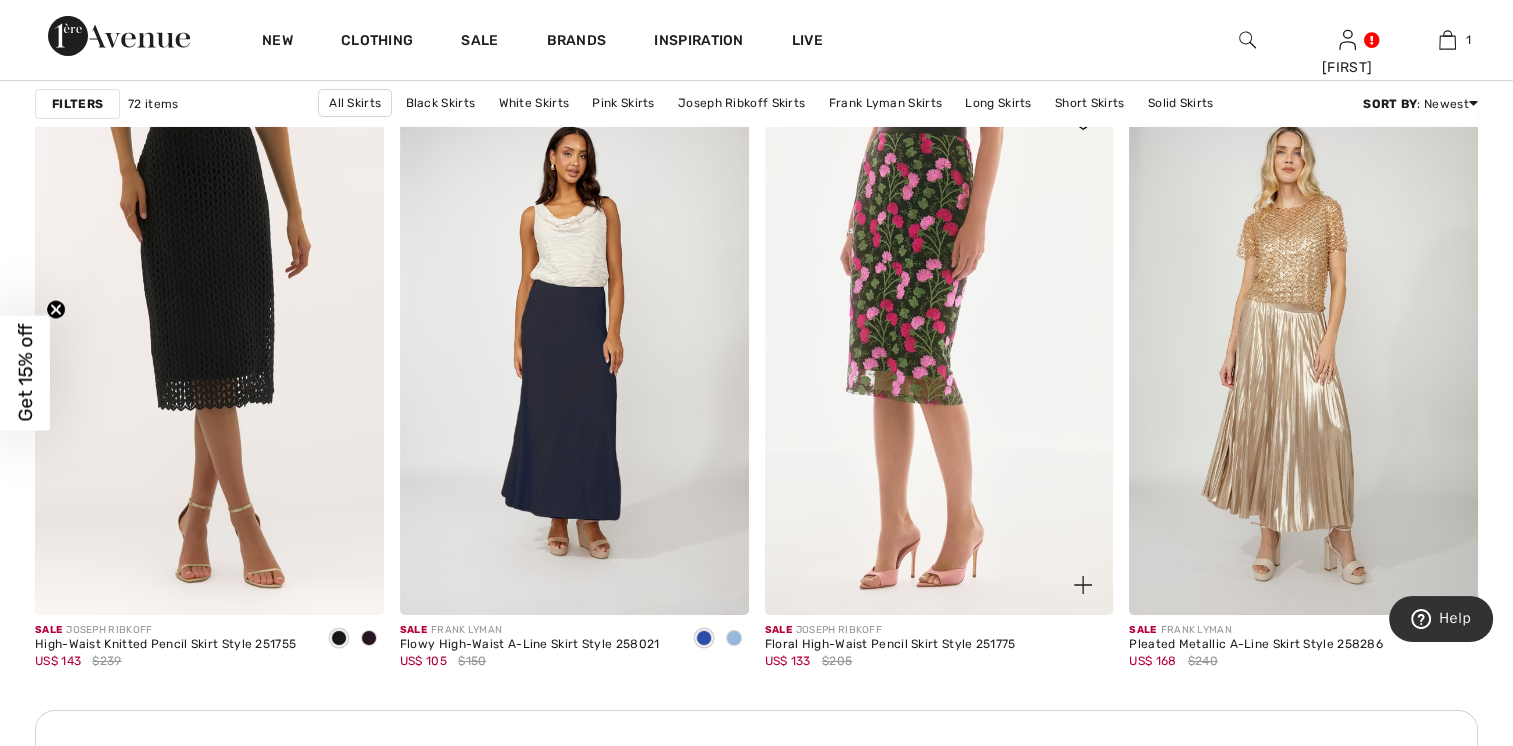 click at bounding box center [939, 353] 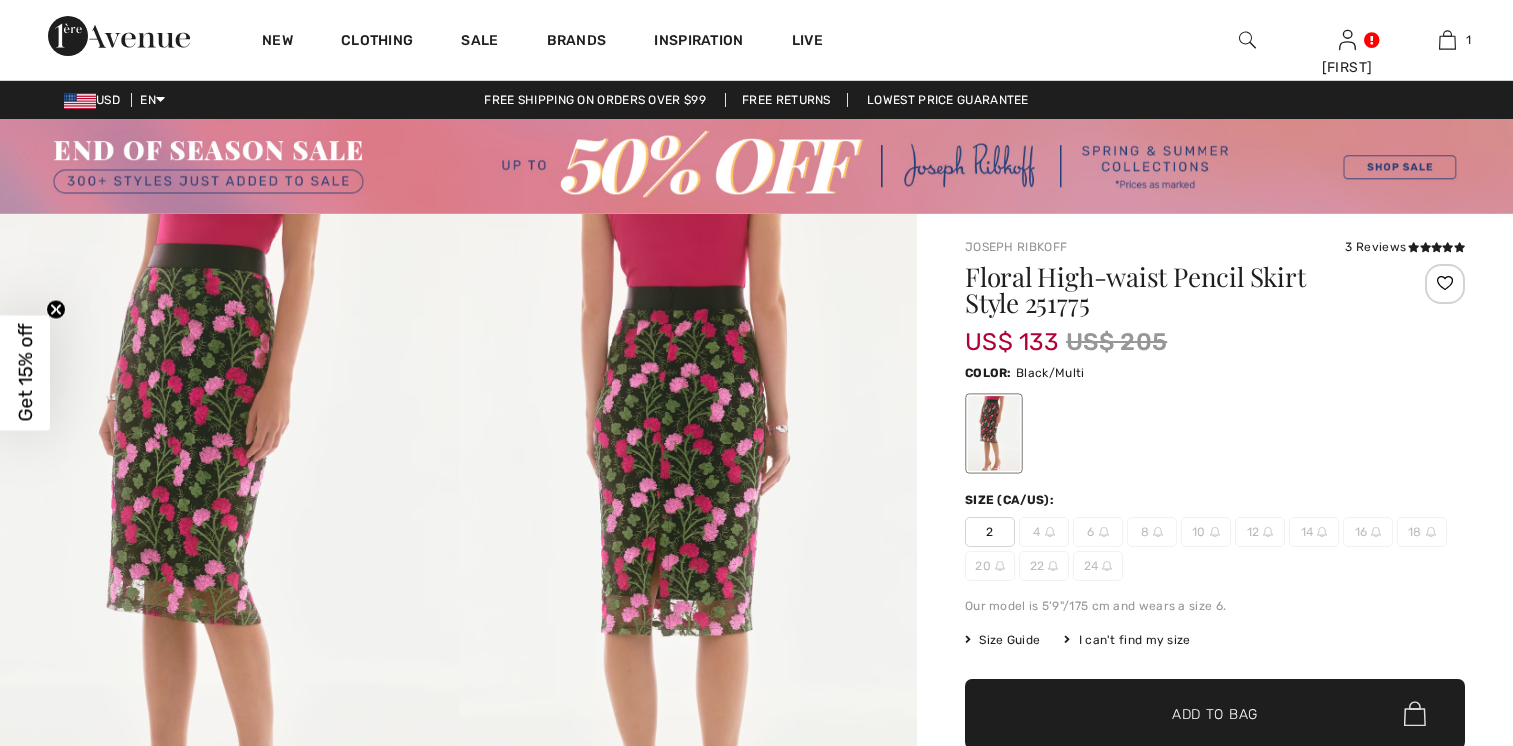 scroll, scrollTop: 0, scrollLeft: 0, axis: both 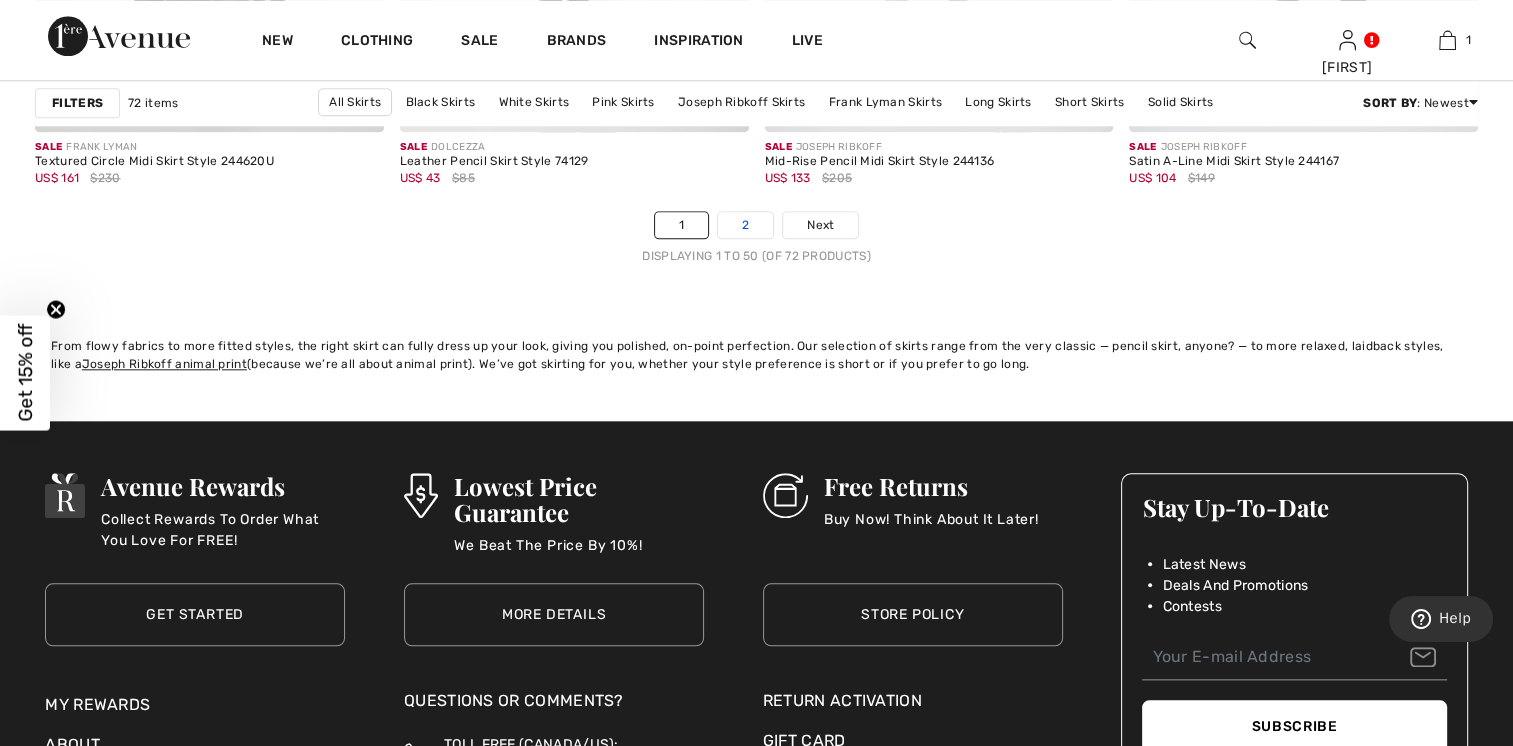 click on "2" at bounding box center [745, 225] 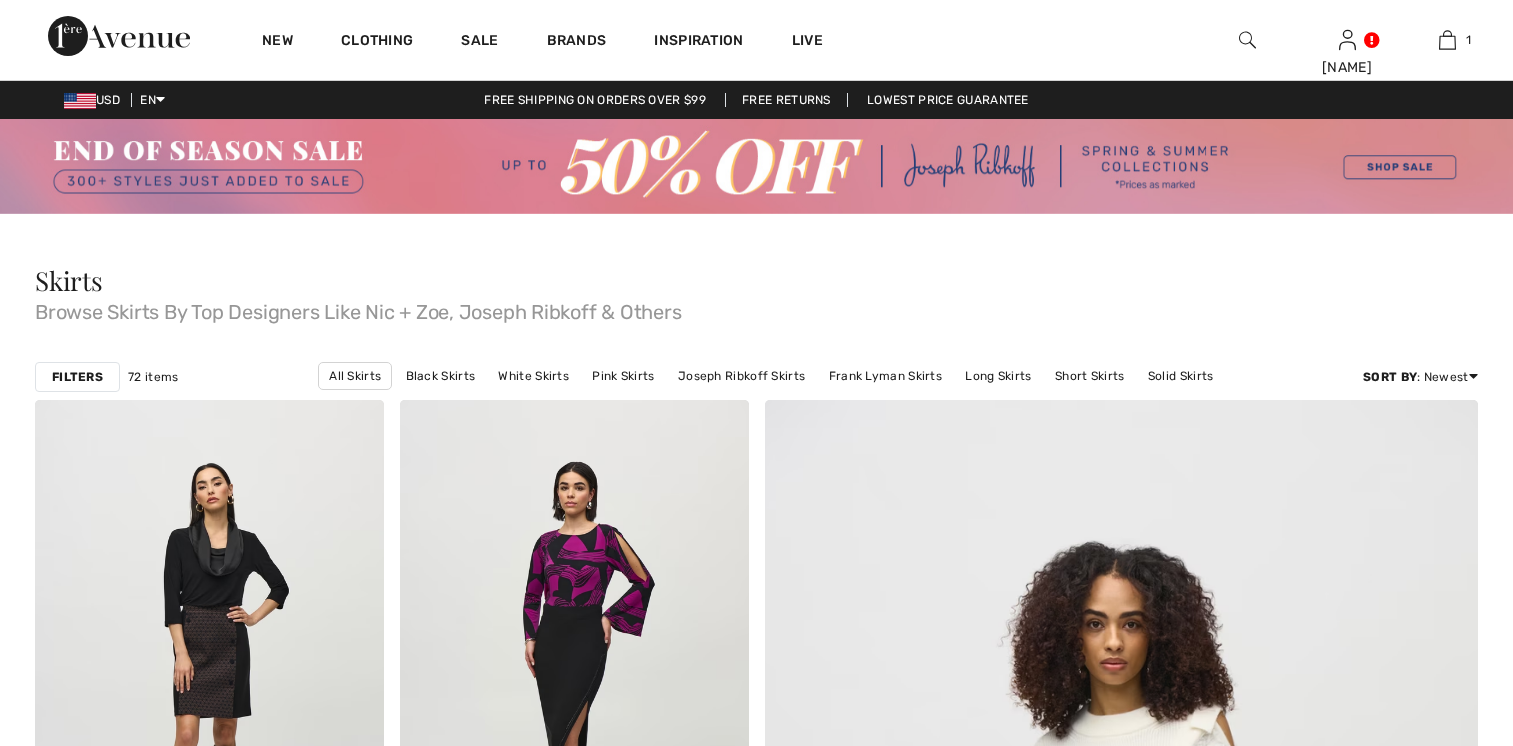 scroll, scrollTop: 136, scrollLeft: 0, axis: vertical 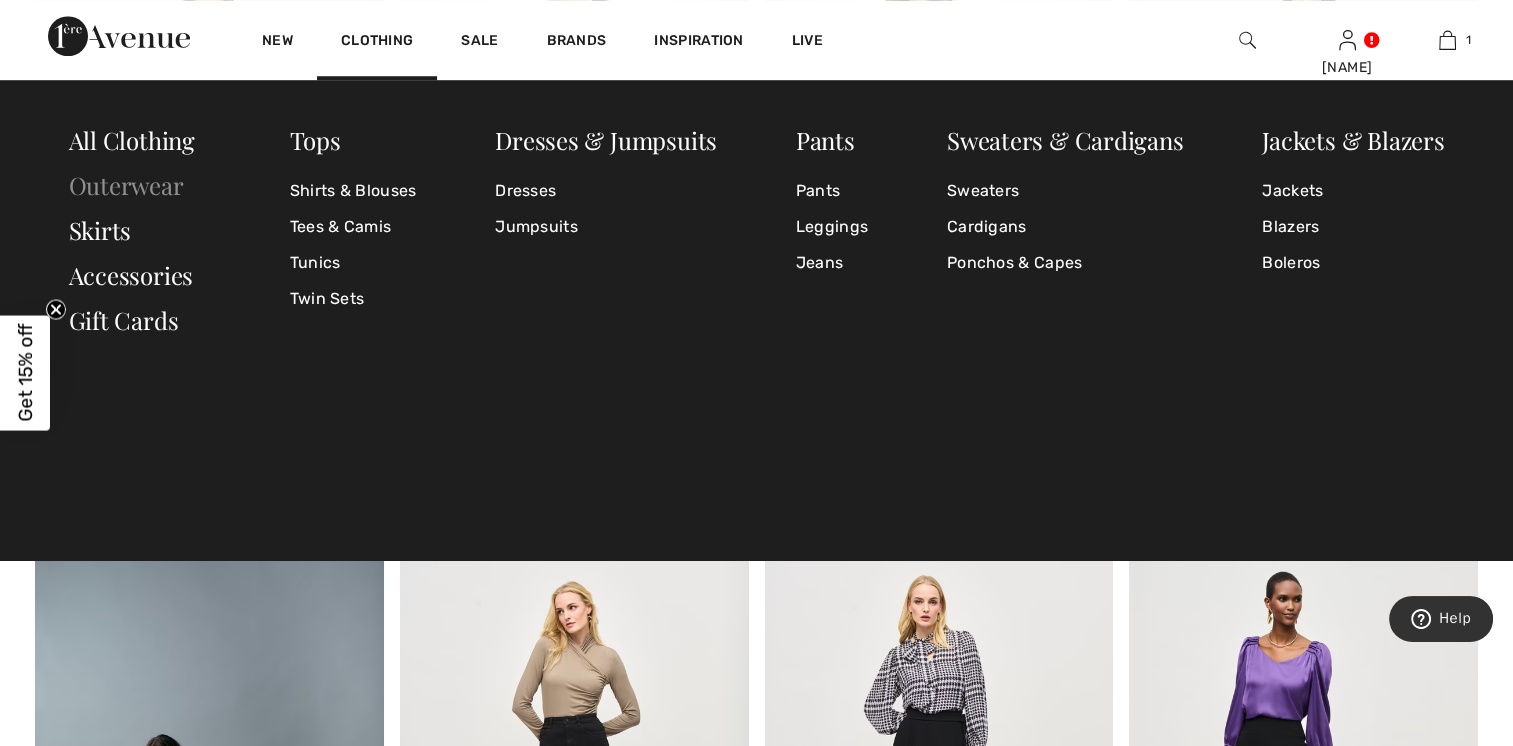 click on "Outerwear" at bounding box center (126, 185) 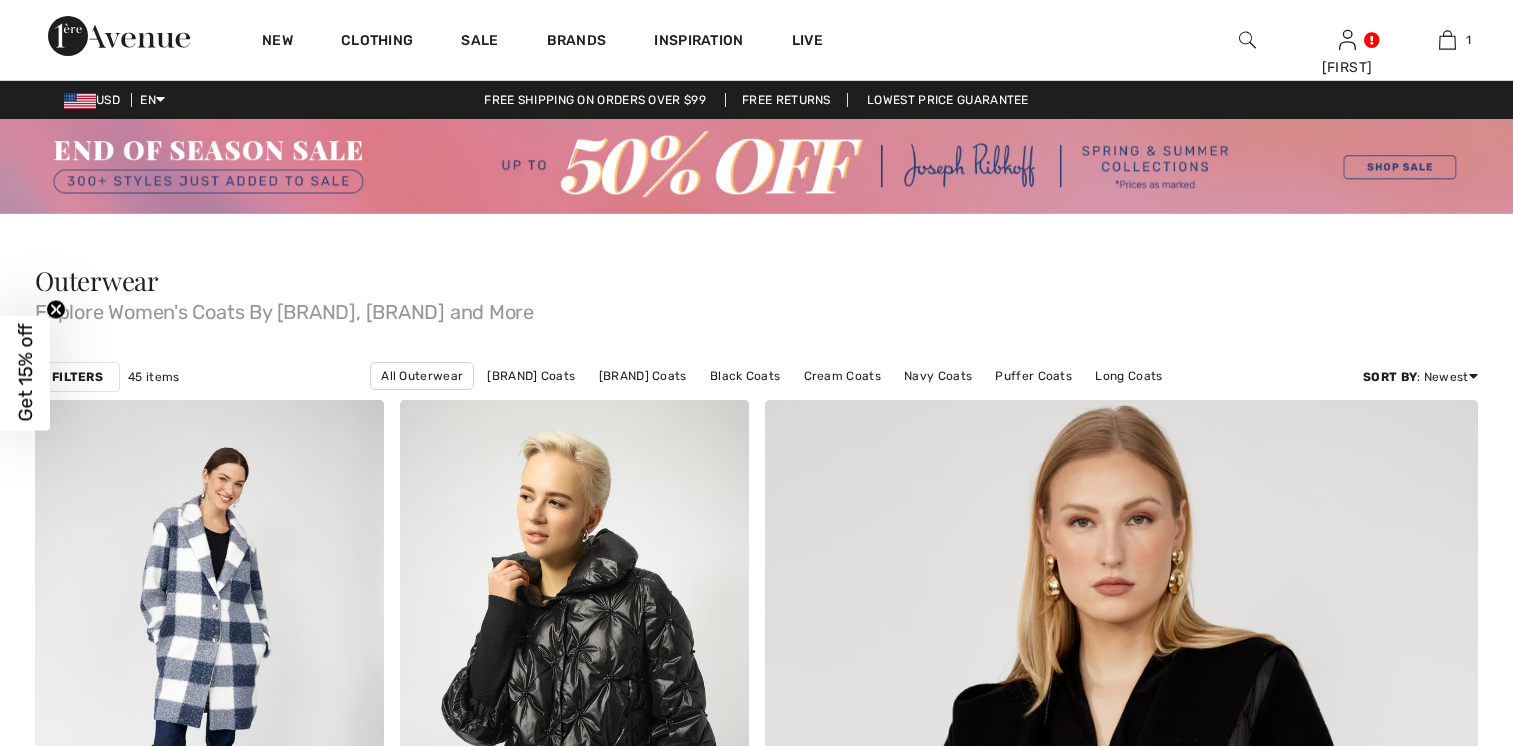scroll, scrollTop: 0, scrollLeft: 0, axis: both 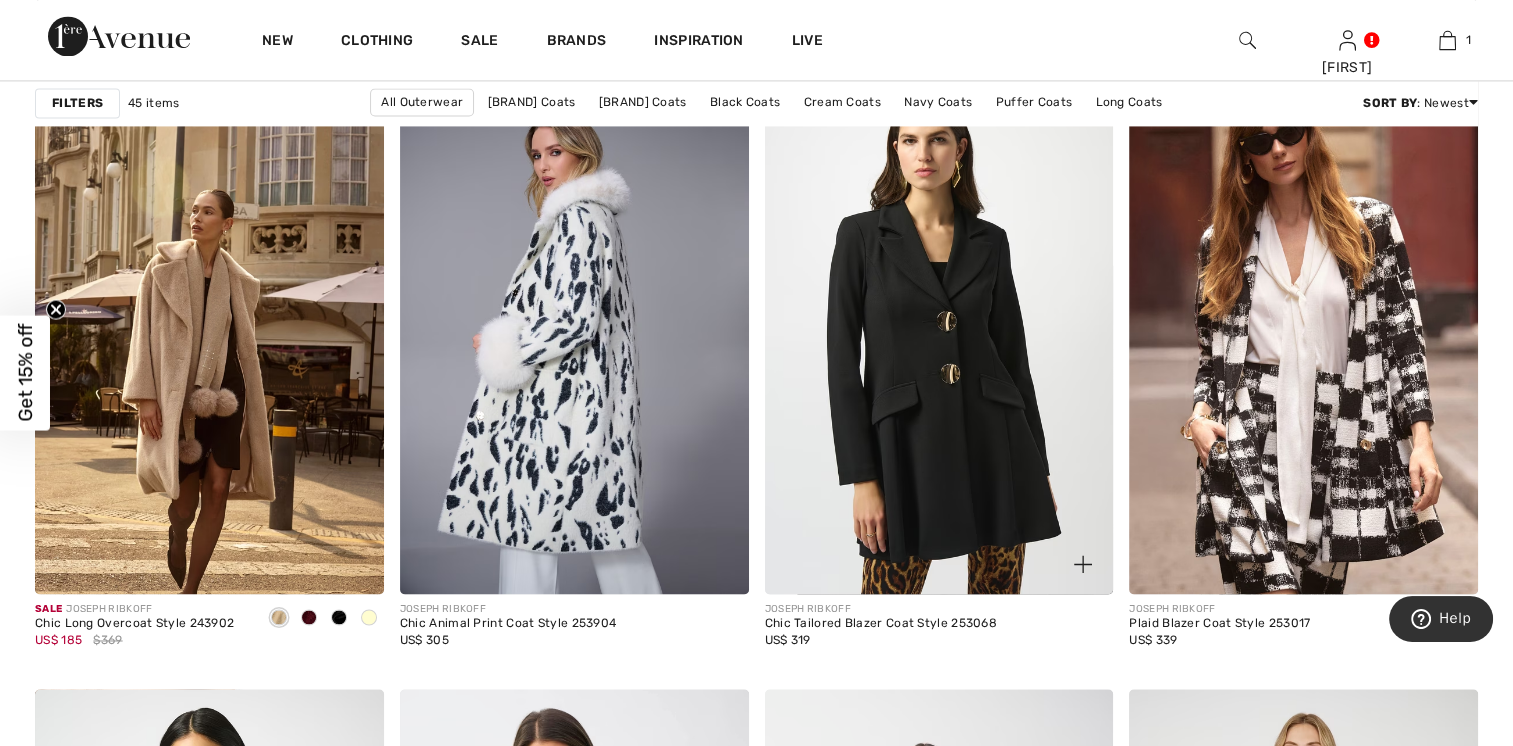 click at bounding box center (939, 332) 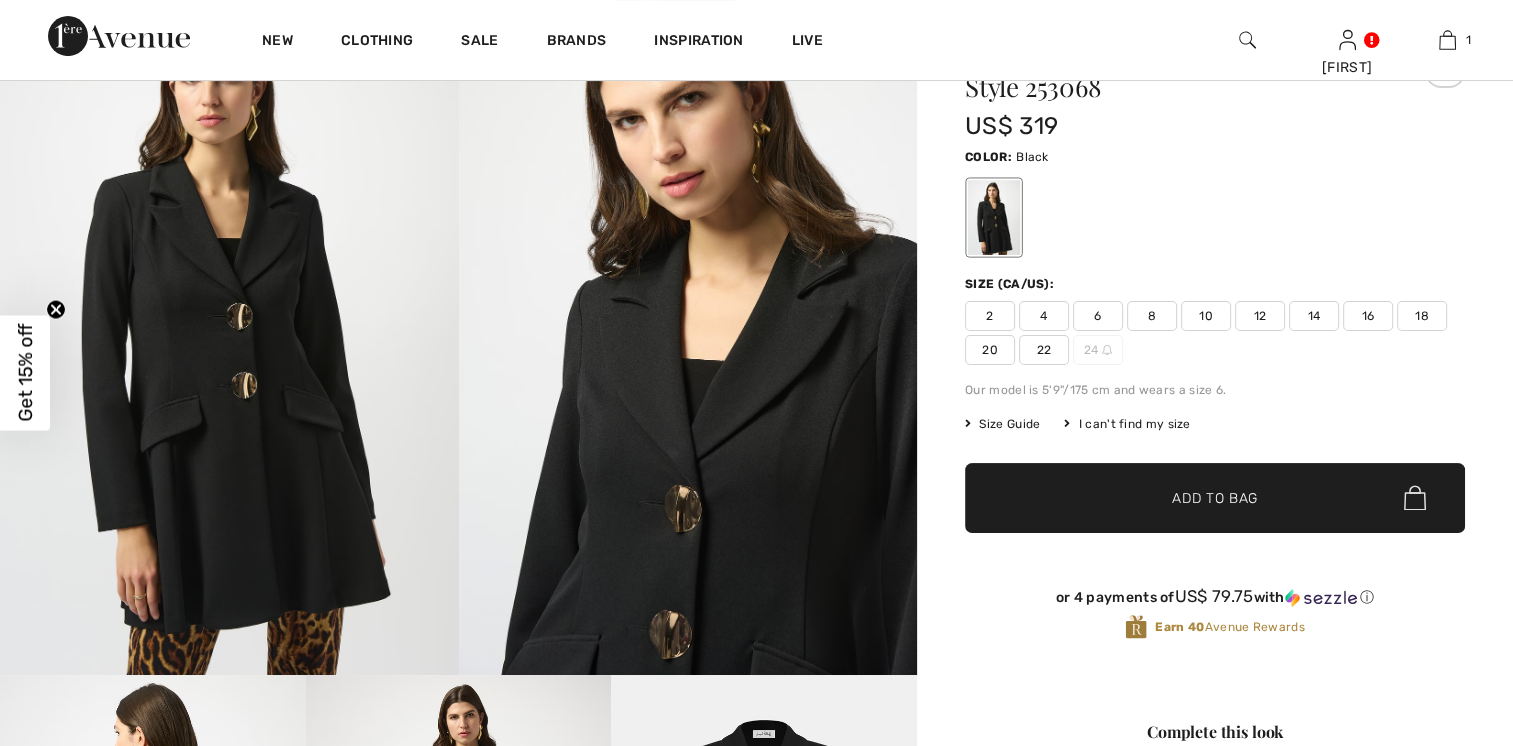 scroll, scrollTop: 331, scrollLeft: 0, axis: vertical 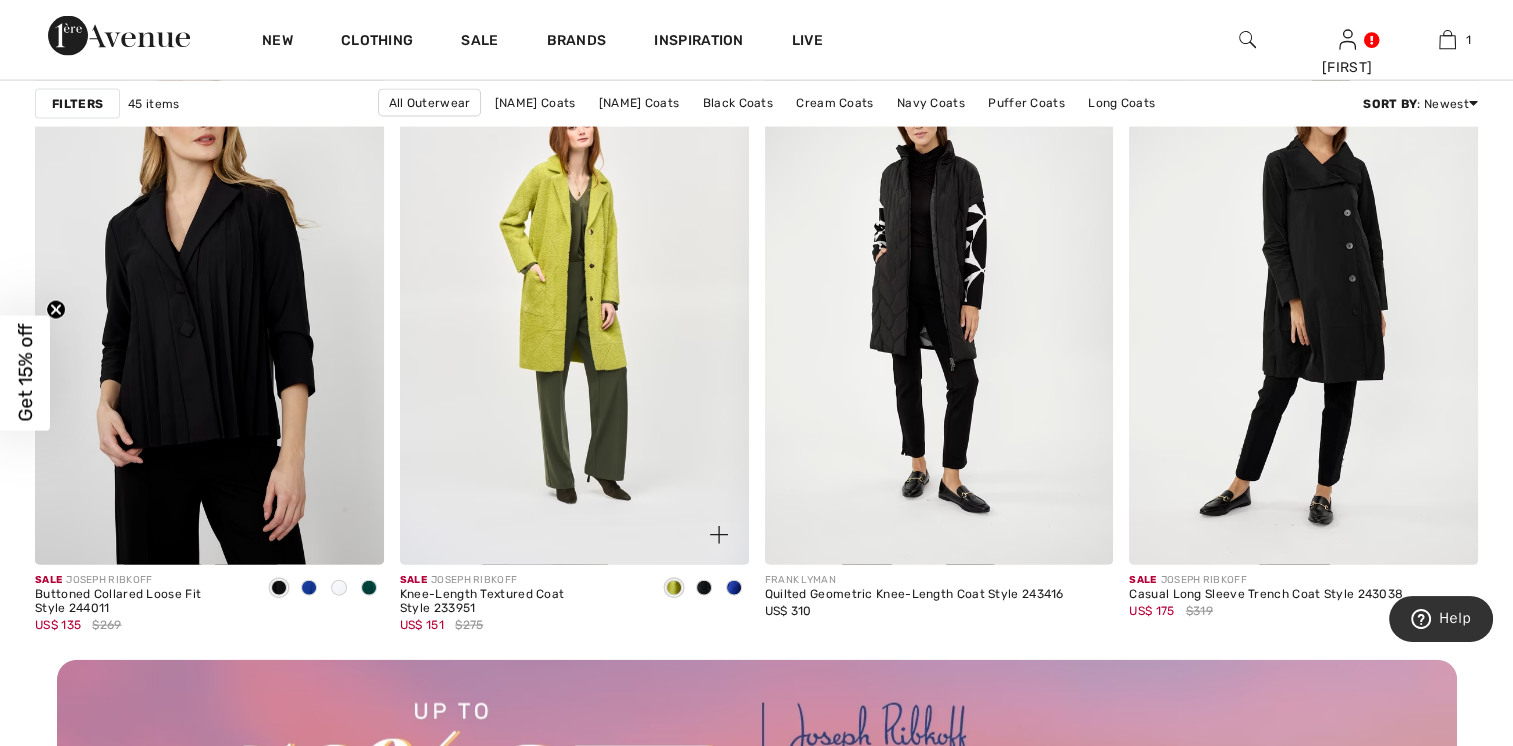 click at bounding box center (574, 303) 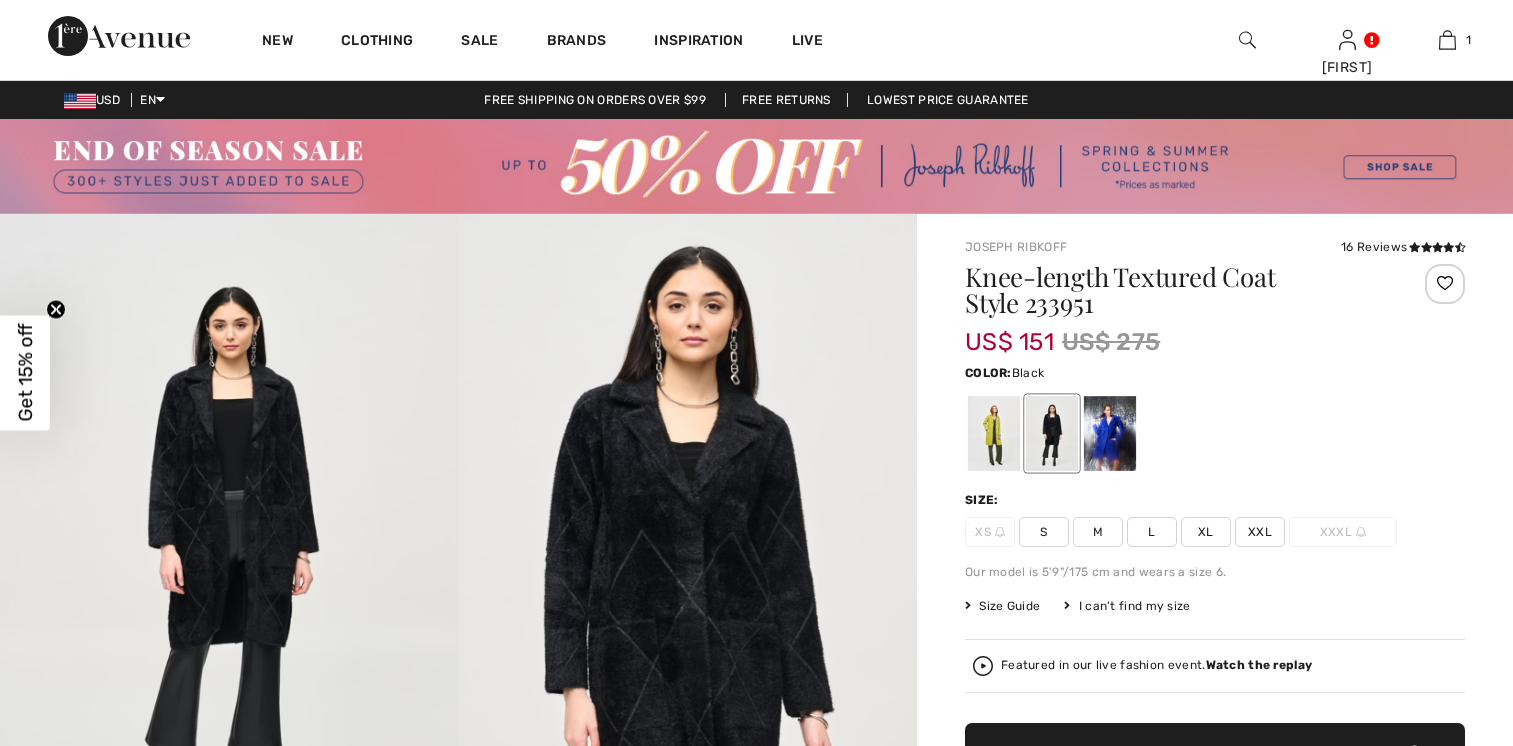 scroll, scrollTop: 0, scrollLeft: 0, axis: both 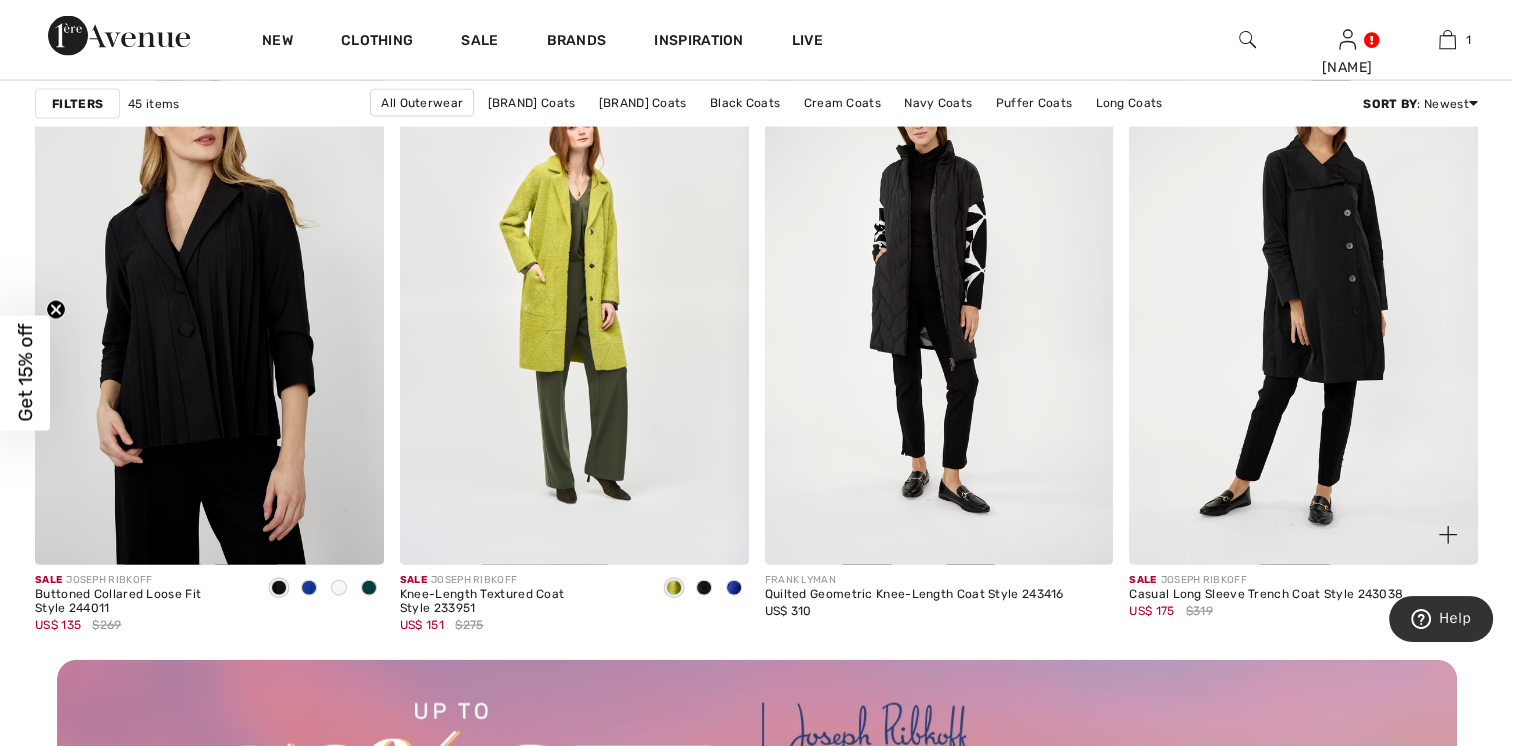 click at bounding box center [1303, 303] 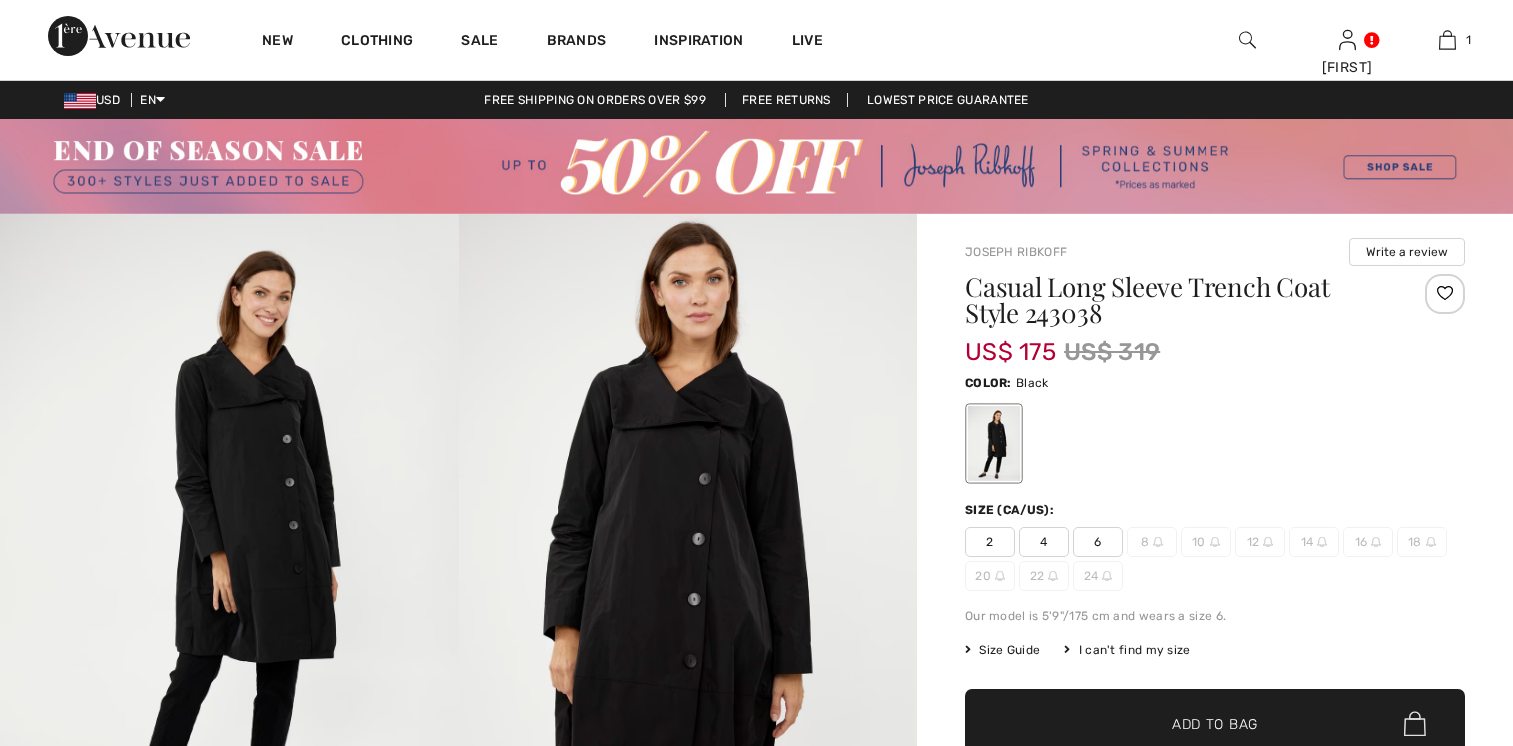 scroll, scrollTop: 0, scrollLeft: 0, axis: both 